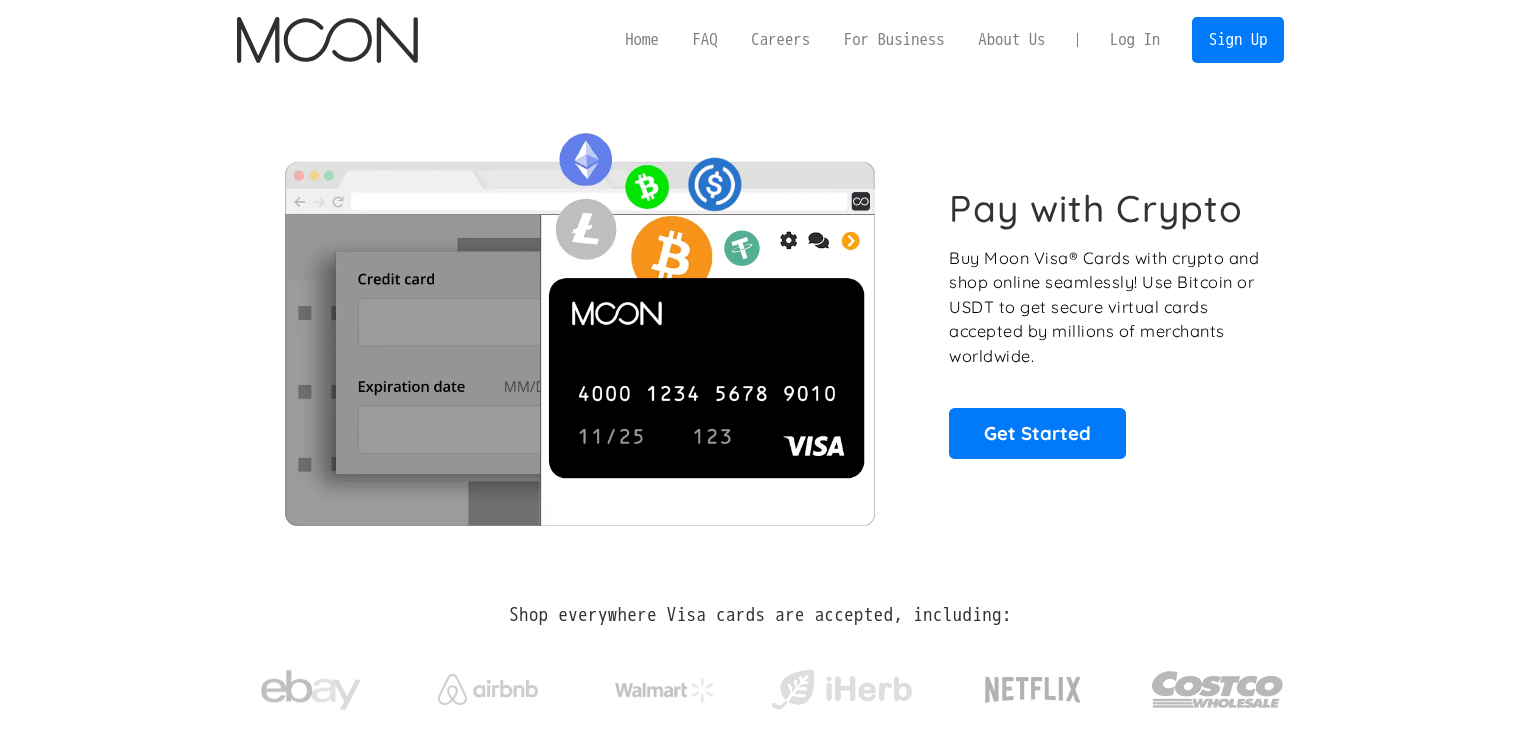 scroll, scrollTop: 0, scrollLeft: 0, axis: both 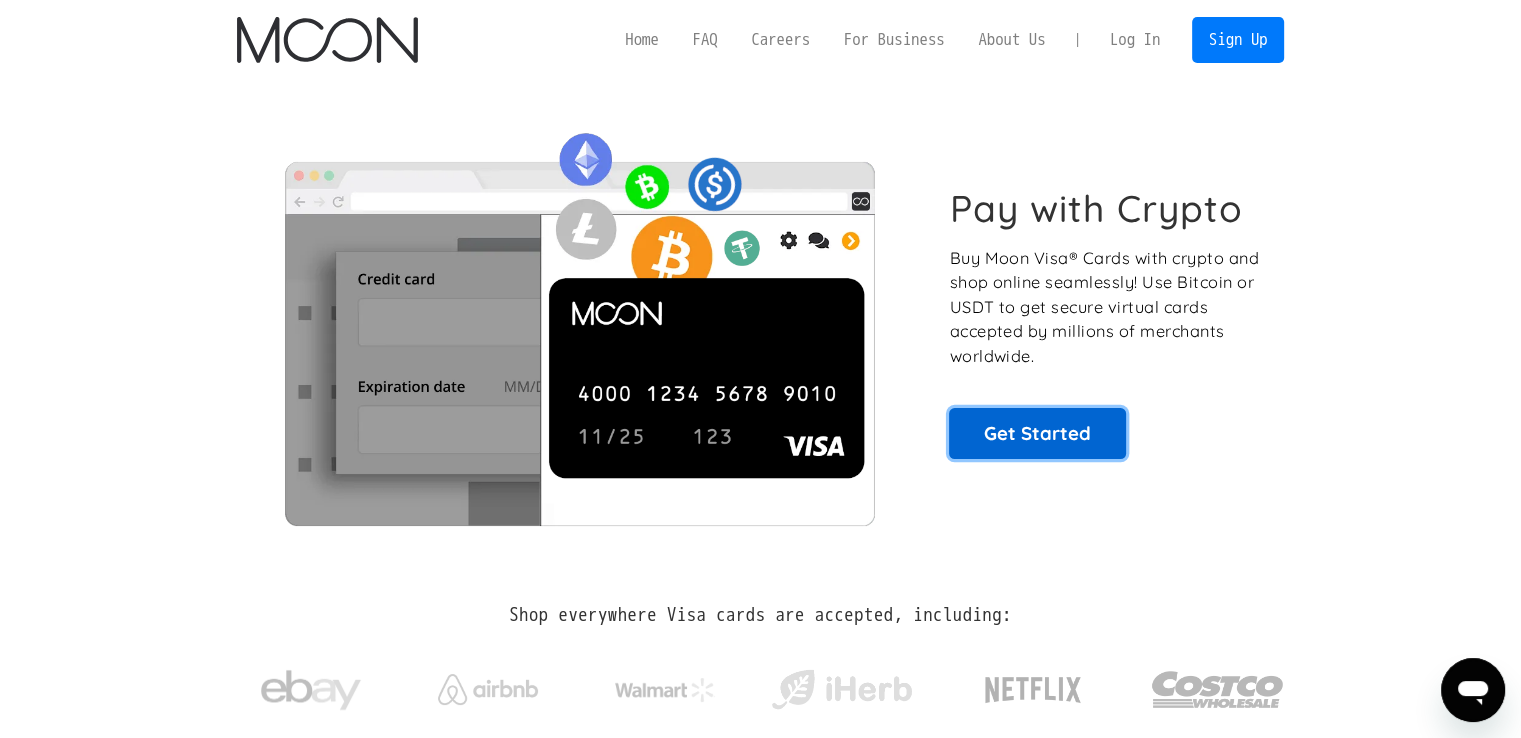 click on "Get Started" at bounding box center [1037, 433] 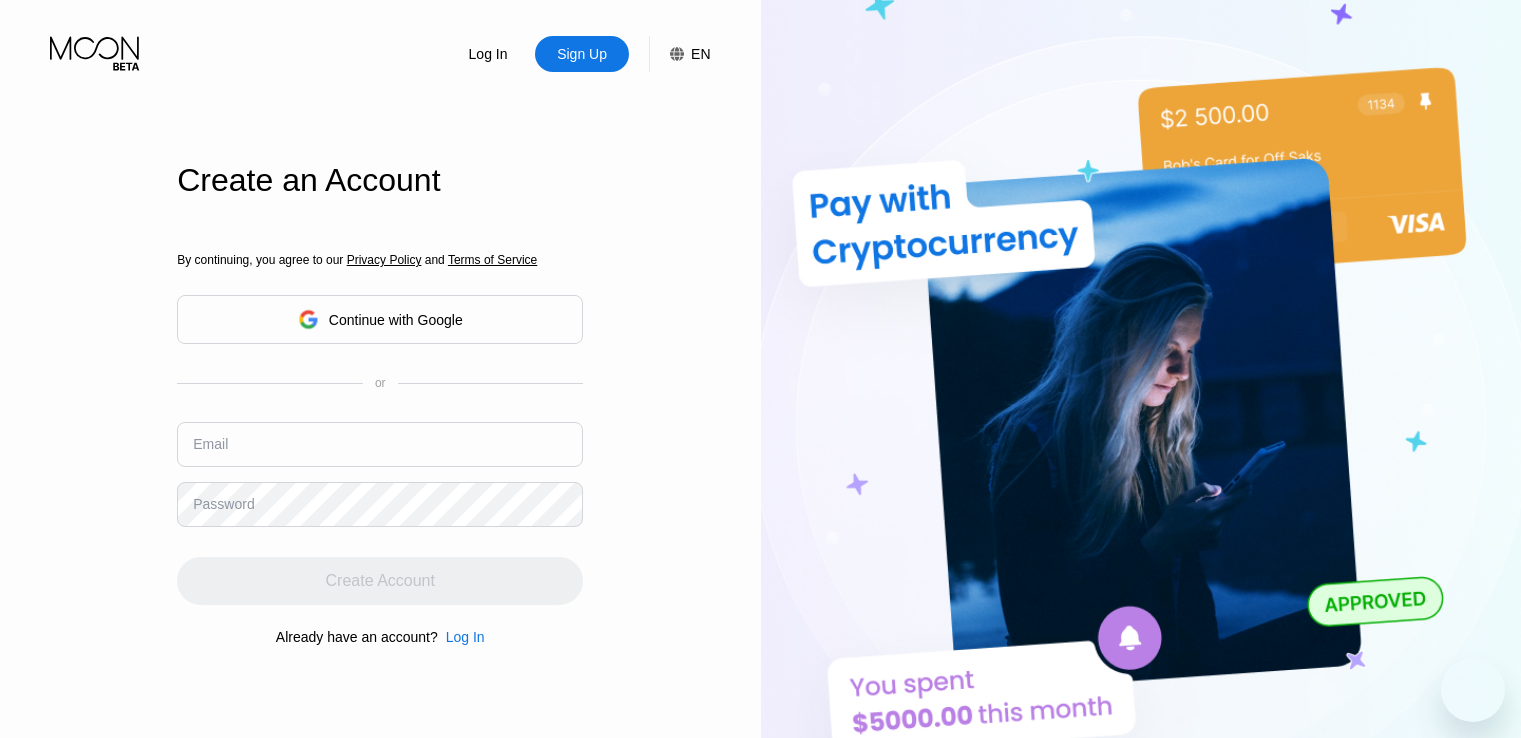 scroll, scrollTop: 0, scrollLeft: 0, axis: both 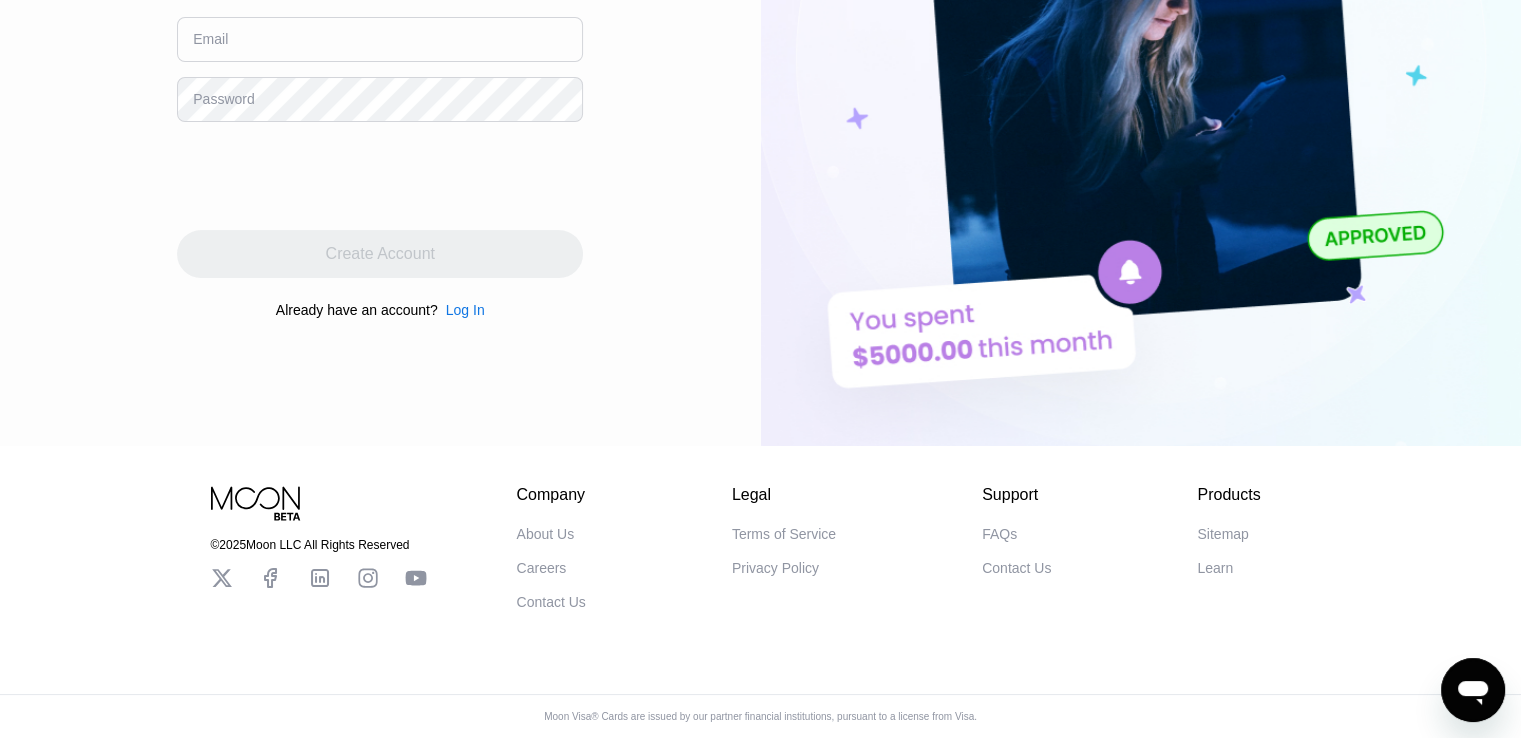 click on "FAQs" at bounding box center (999, 534) 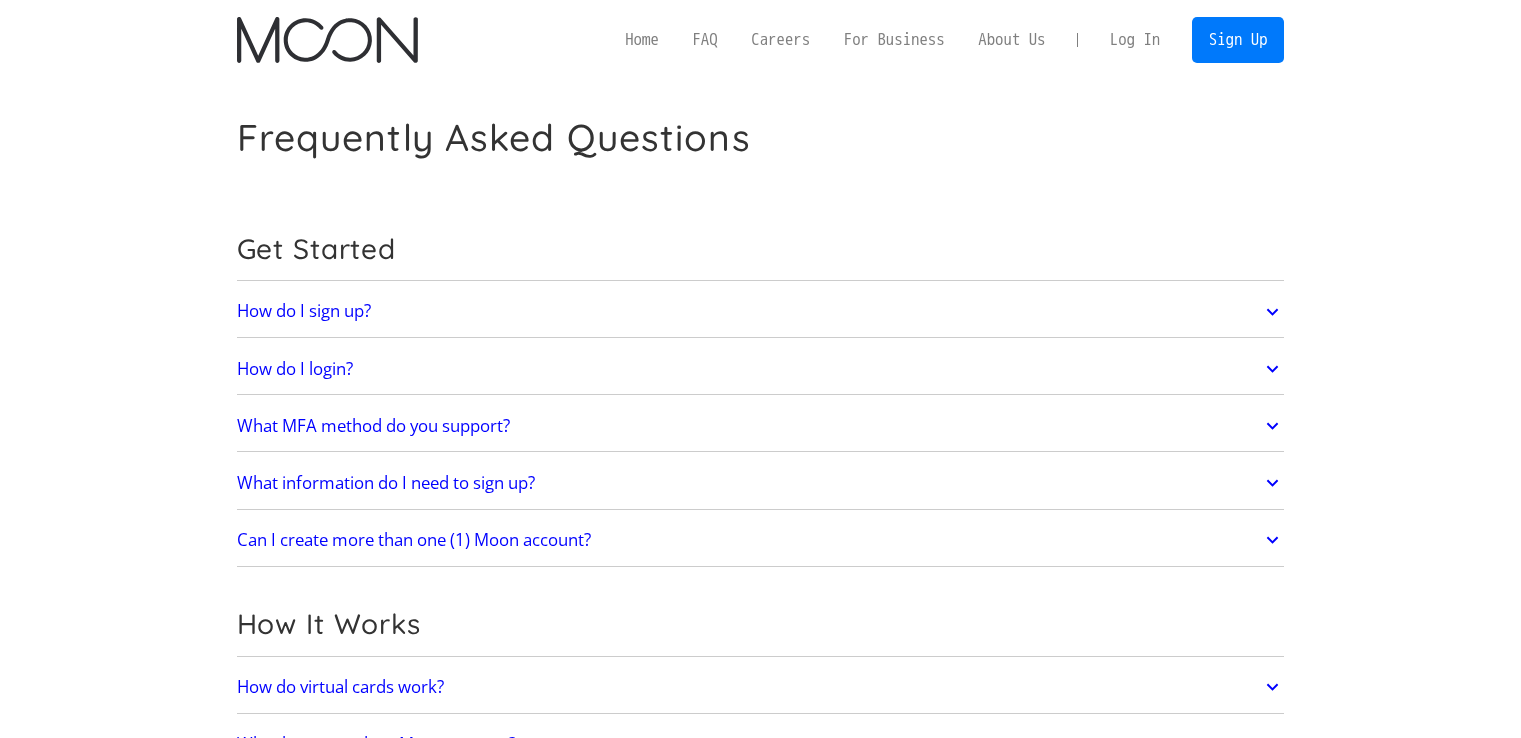 scroll, scrollTop: 0, scrollLeft: 0, axis: both 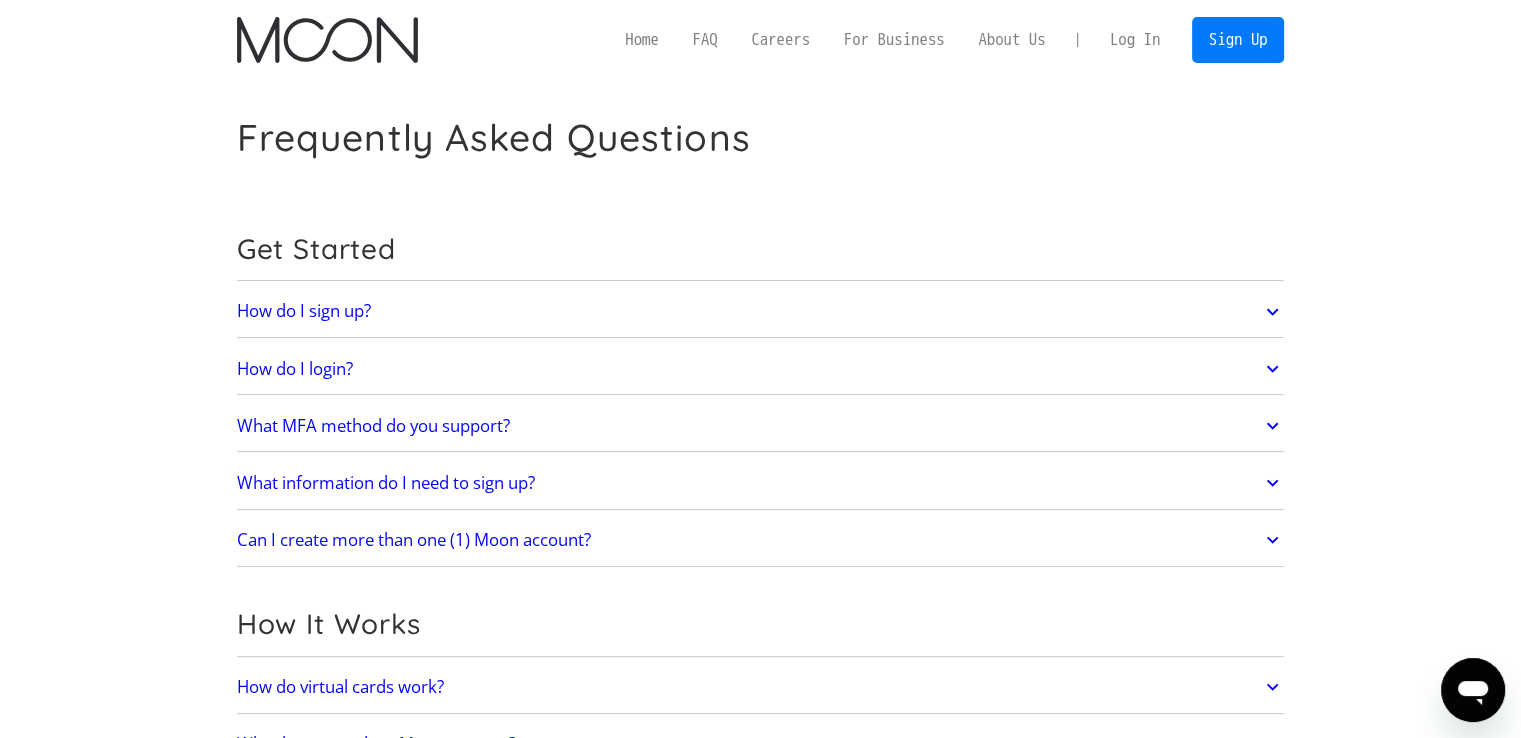 click on "What MFA method do you support?" at bounding box center (761, 426) 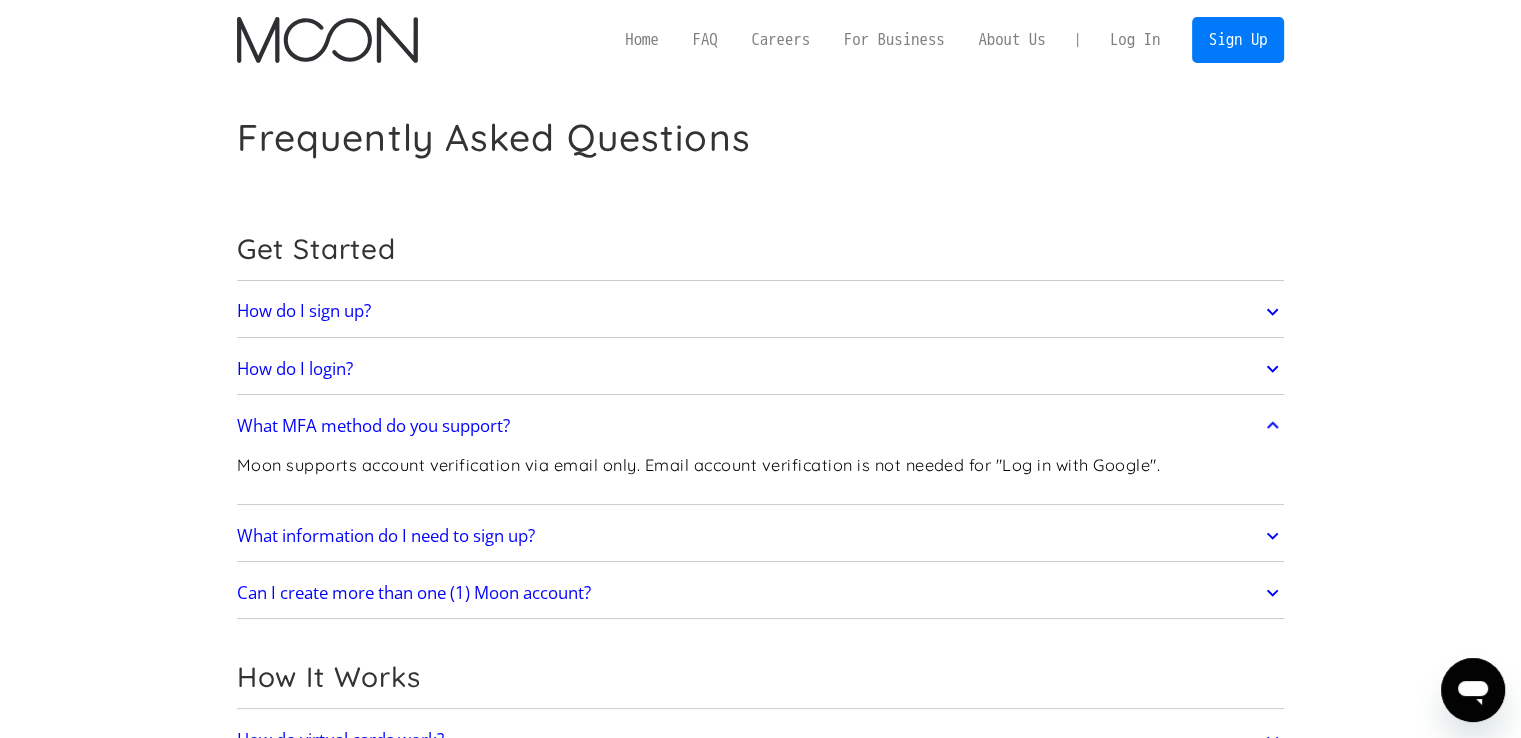 click on "What MFA method do you support?" at bounding box center [761, 426] 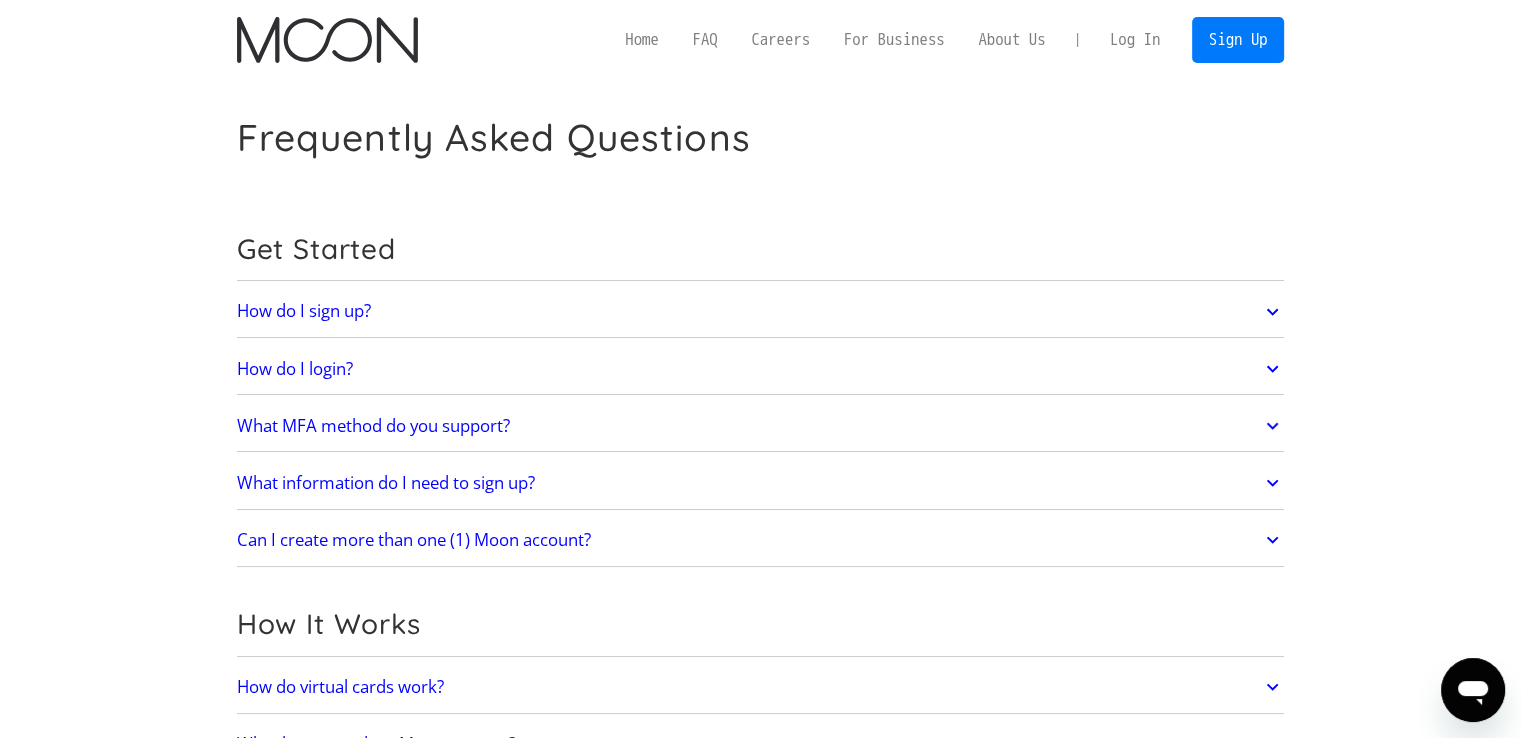click on "What information do I need to sign up?" at bounding box center (761, 483) 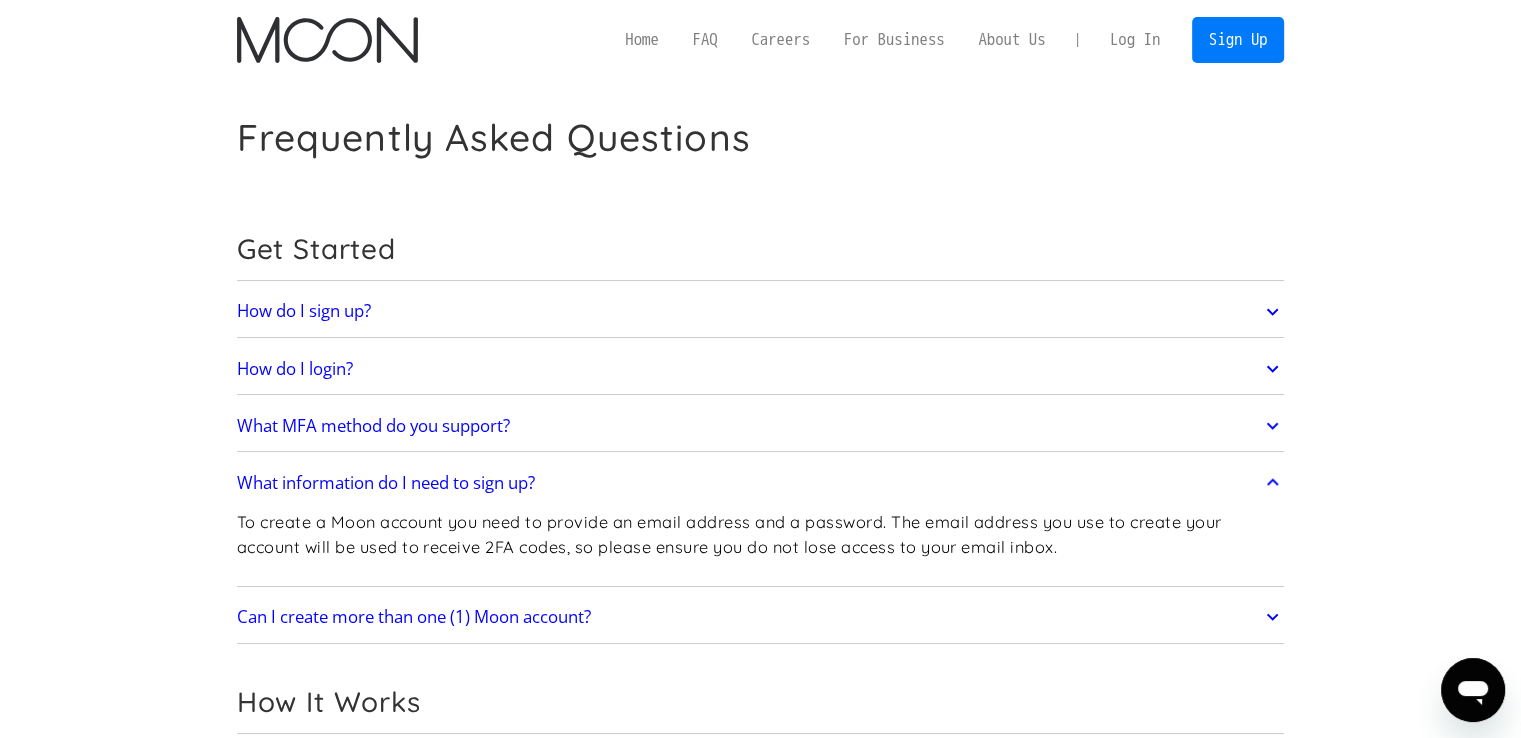 click on "What information do I need to sign up?" at bounding box center (761, 483) 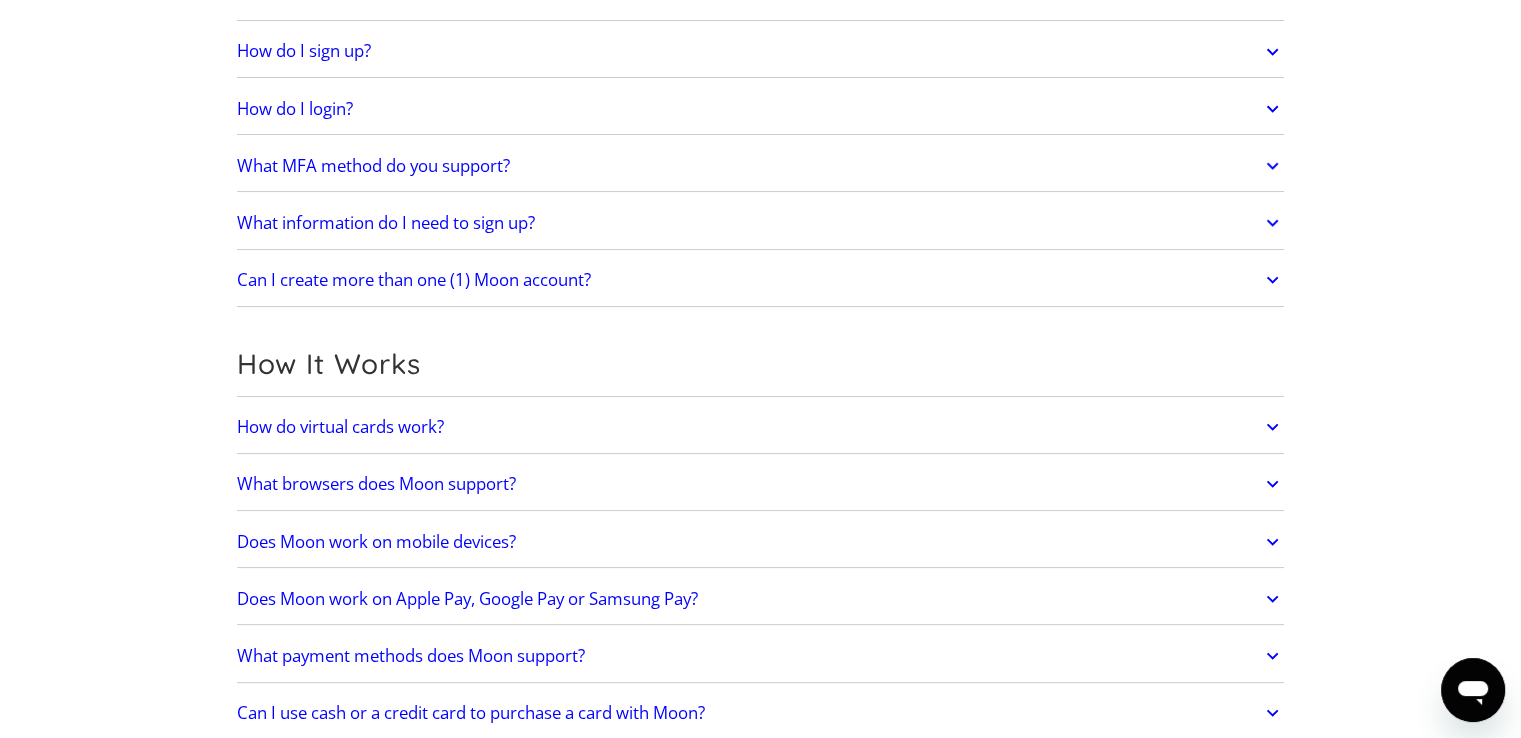 scroll, scrollTop: 300, scrollLeft: 0, axis: vertical 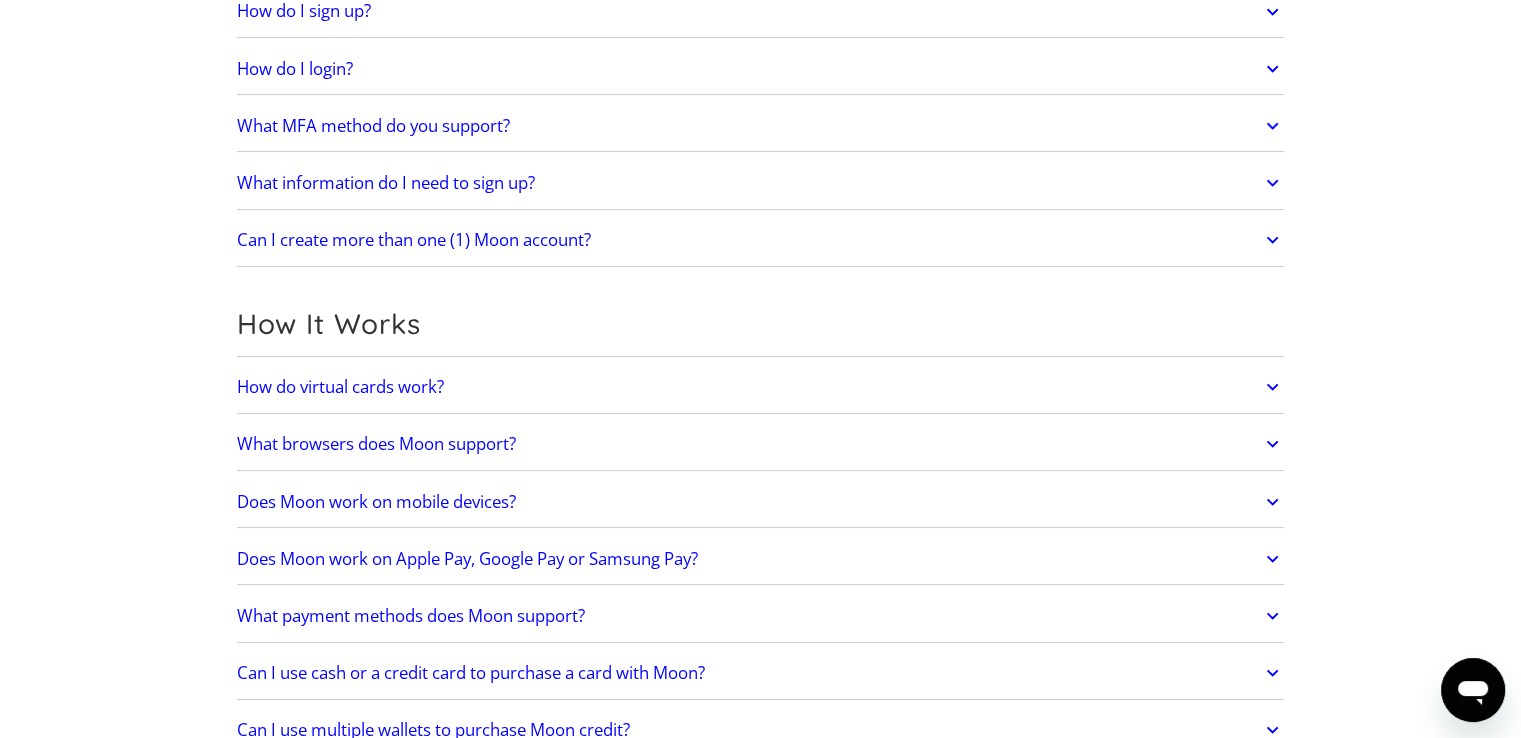 click on "Does Moon work on Apple Pay, Google Pay or Samsung Pay?" at bounding box center [761, 559] 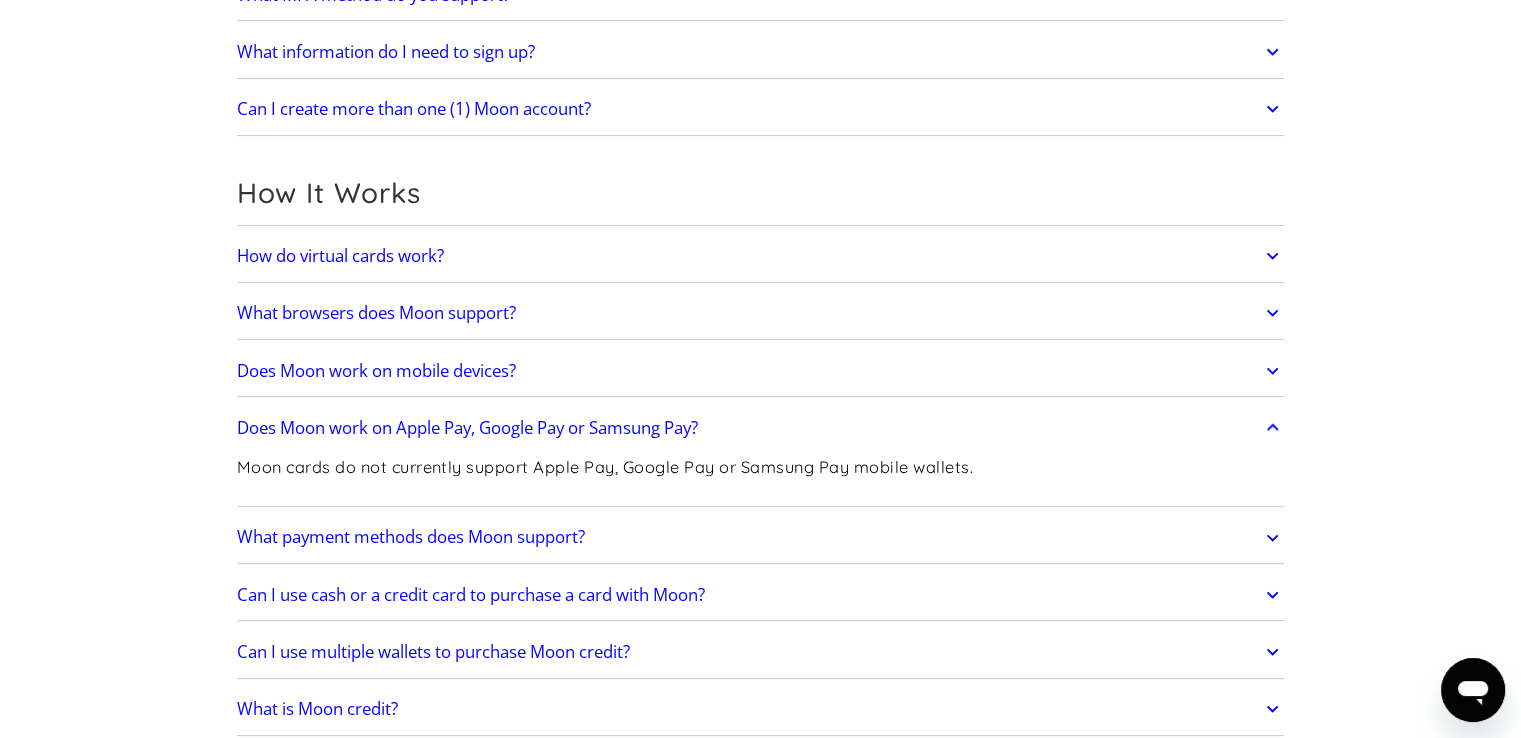 scroll, scrollTop: 500, scrollLeft: 0, axis: vertical 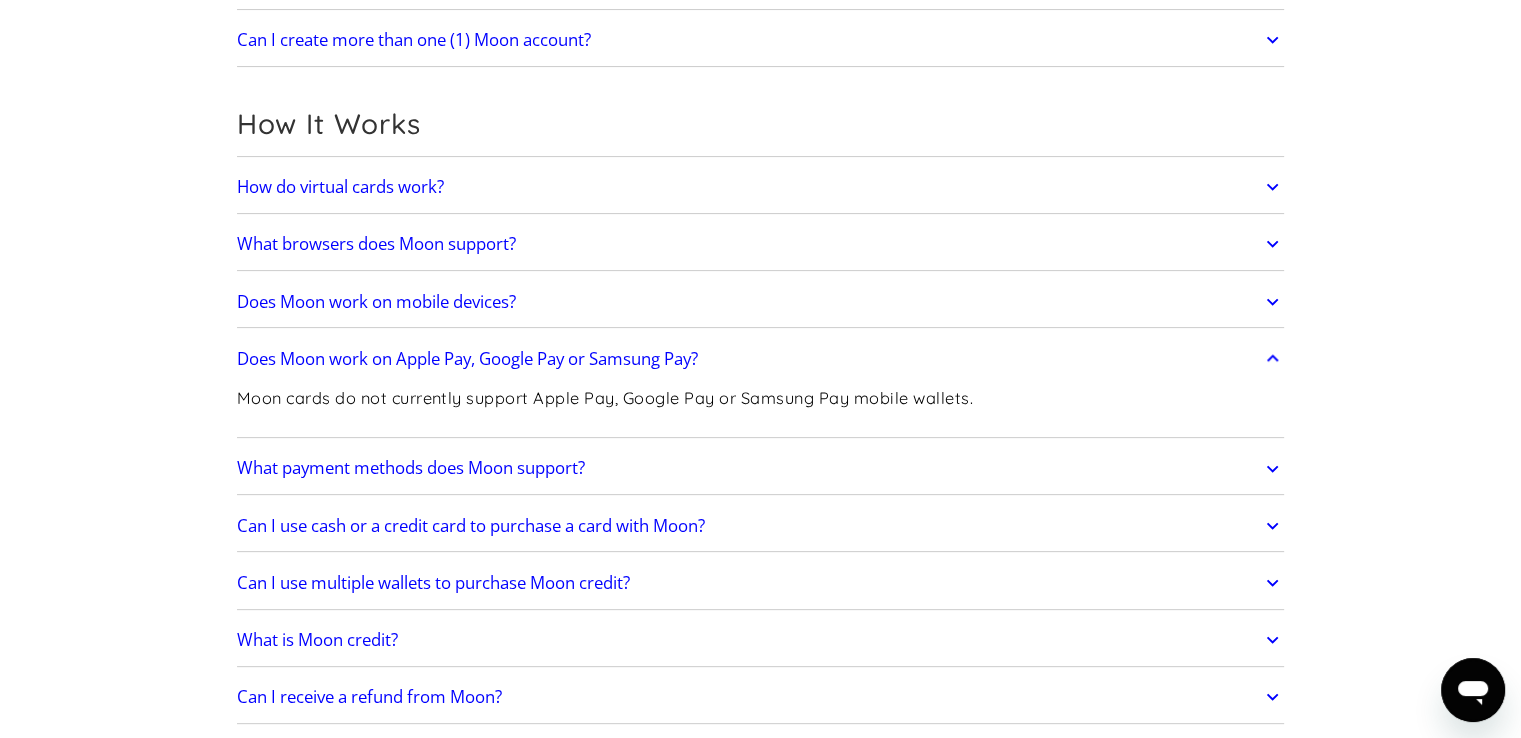 click on "What payment methods does Moon support?" at bounding box center (761, 469) 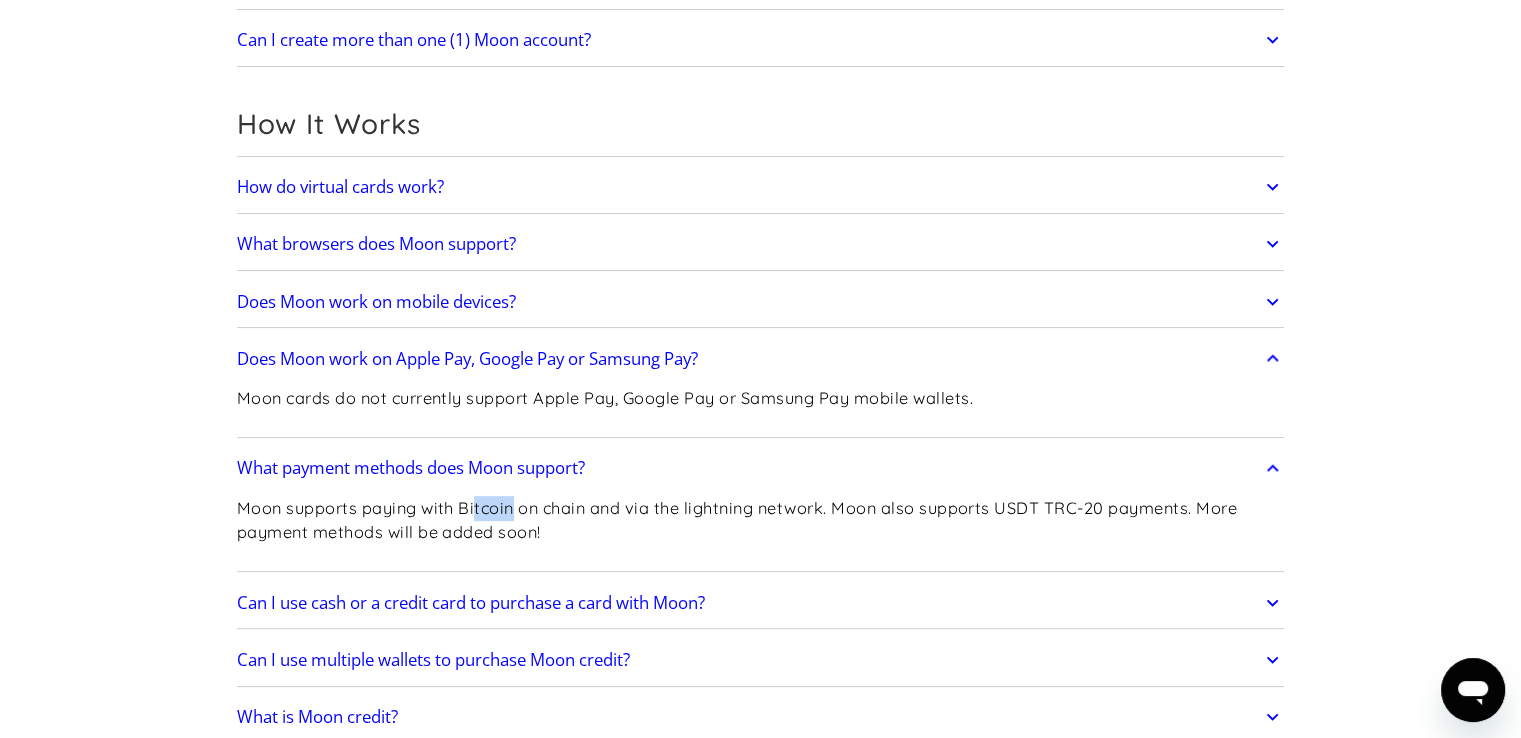 drag, startPoint x: 478, startPoint y: 499, endPoint x: 512, endPoint y: 514, distance: 37.161808 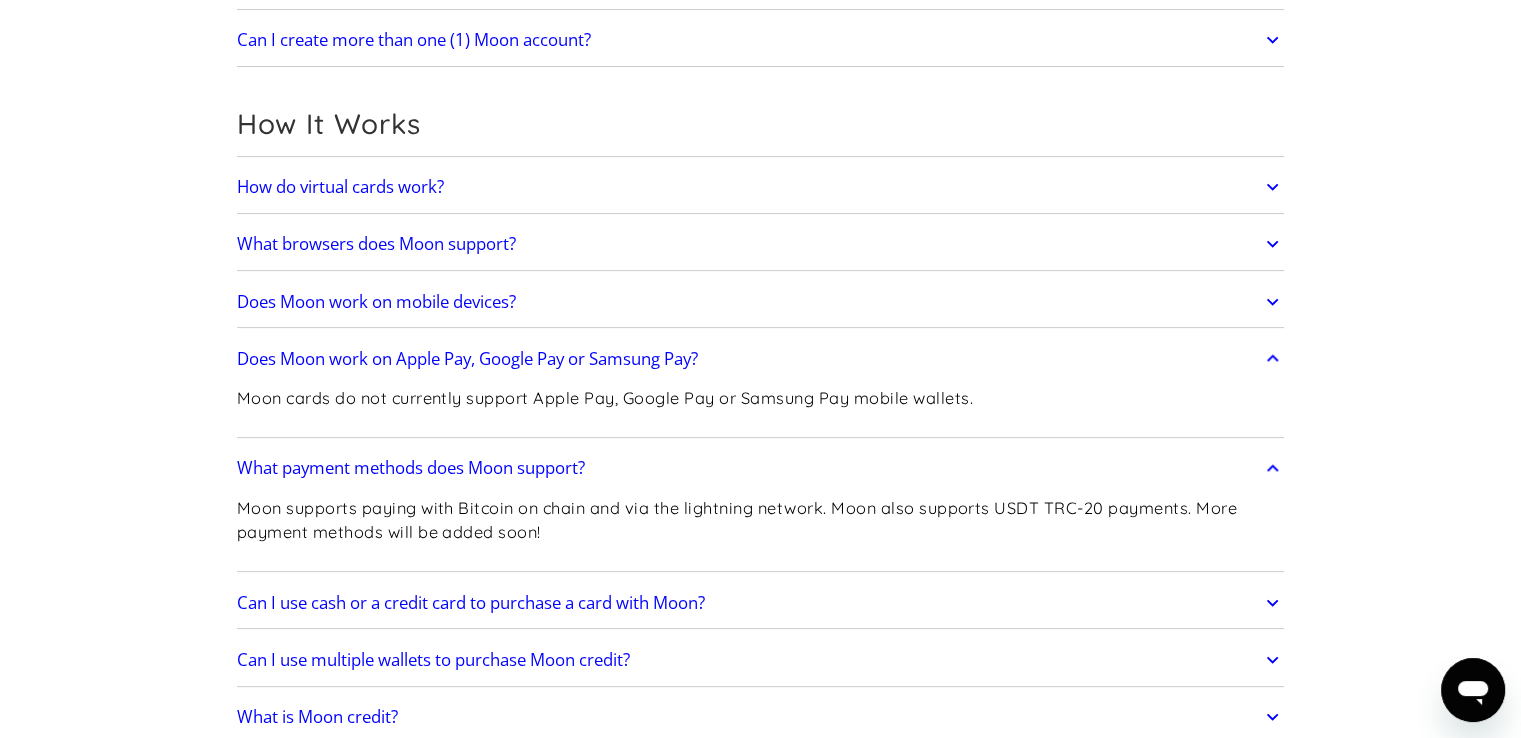 click on "Moon supports paying with Bitcoin on chain and via the lightning network. Moon also supports USDT TRC-20 payments. More payment methods will be added soon!" at bounding box center (761, 520) 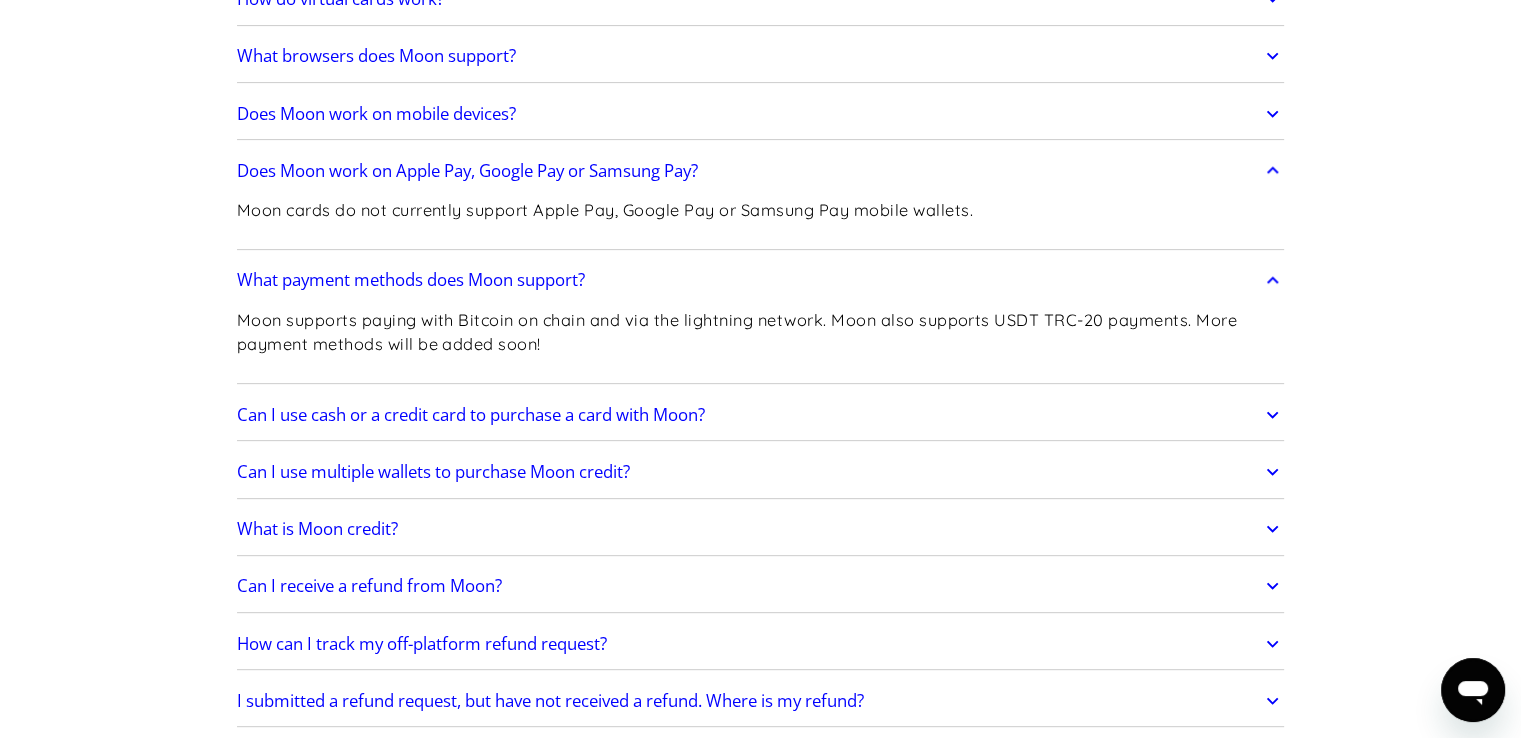 scroll, scrollTop: 700, scrollLeft: 0, axis: vertical 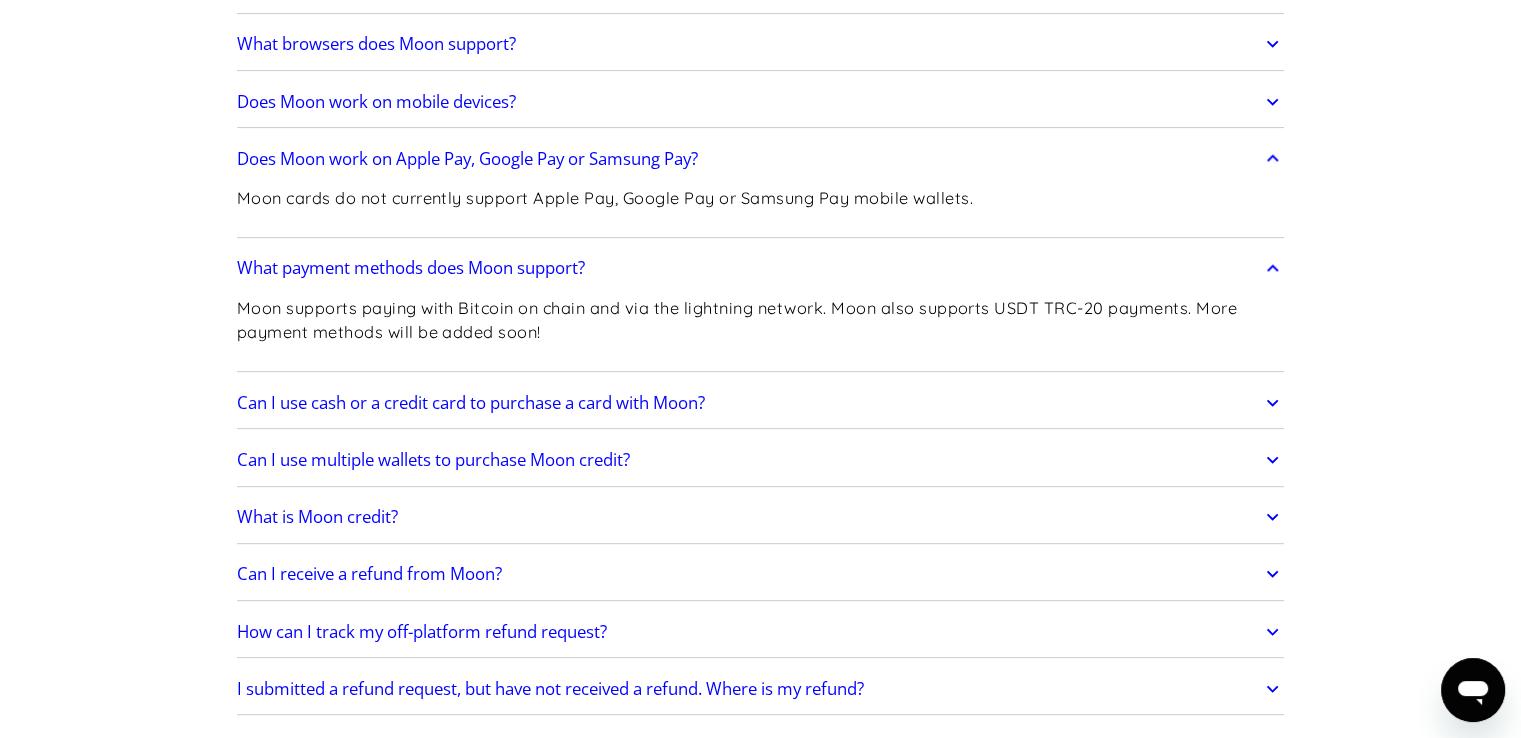 click on "Can I use cash or a credit card to purchase a card with Moon?" at bounding box center [761, 403] 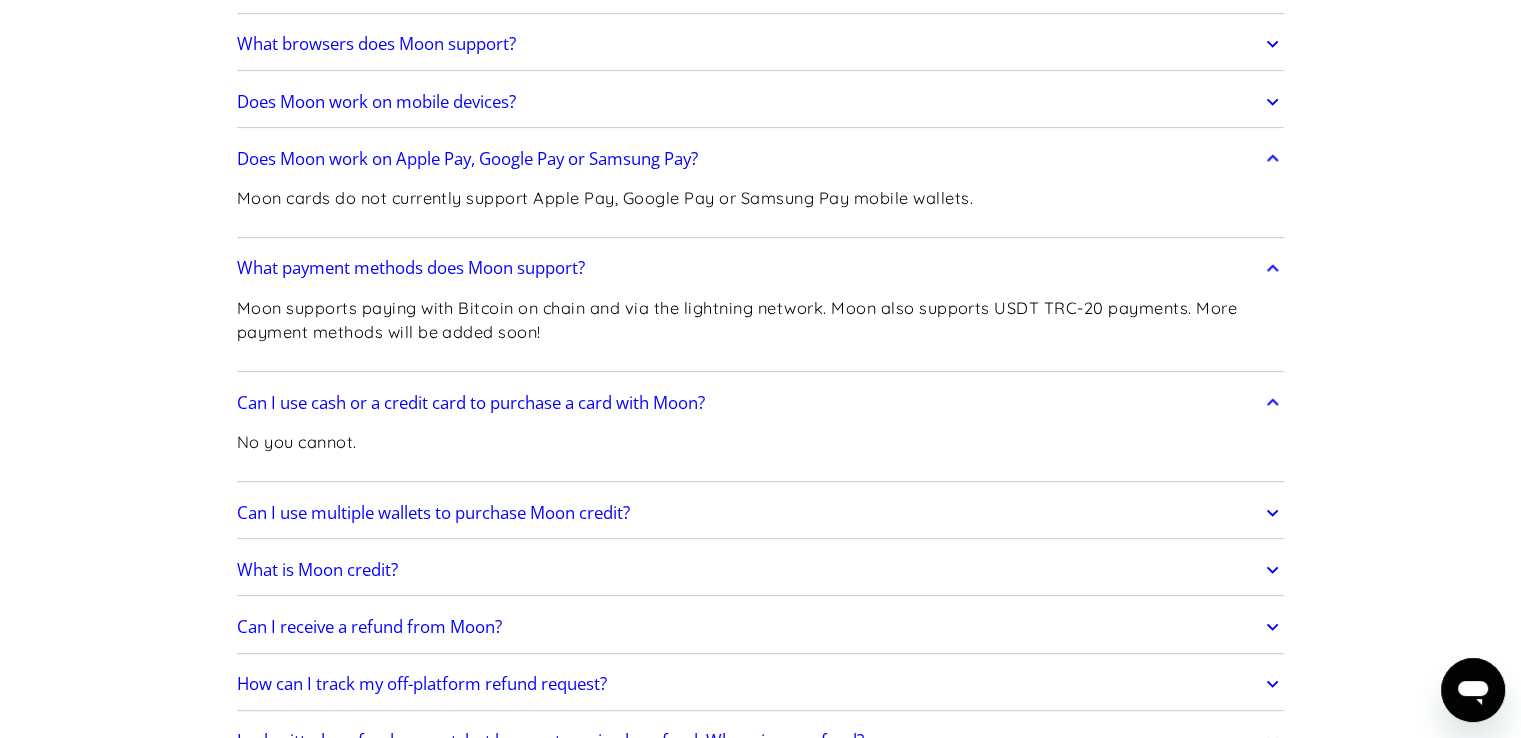 click on "Can I use cash or a credit card to purchase a card with Moon?" at bounding box center (761, 403) 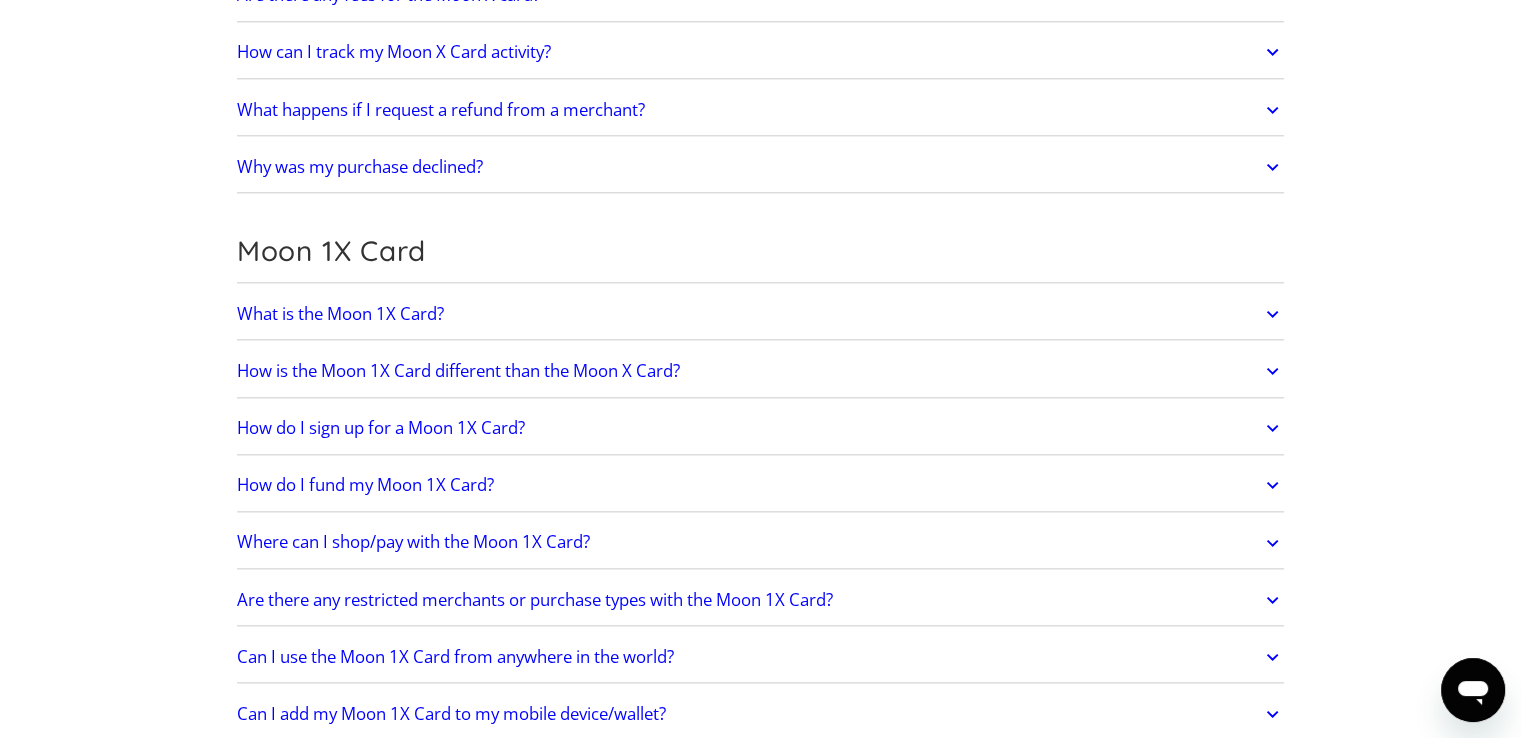scroll, scrollTop: 2500, scrollLeft: 0, axis: vertical 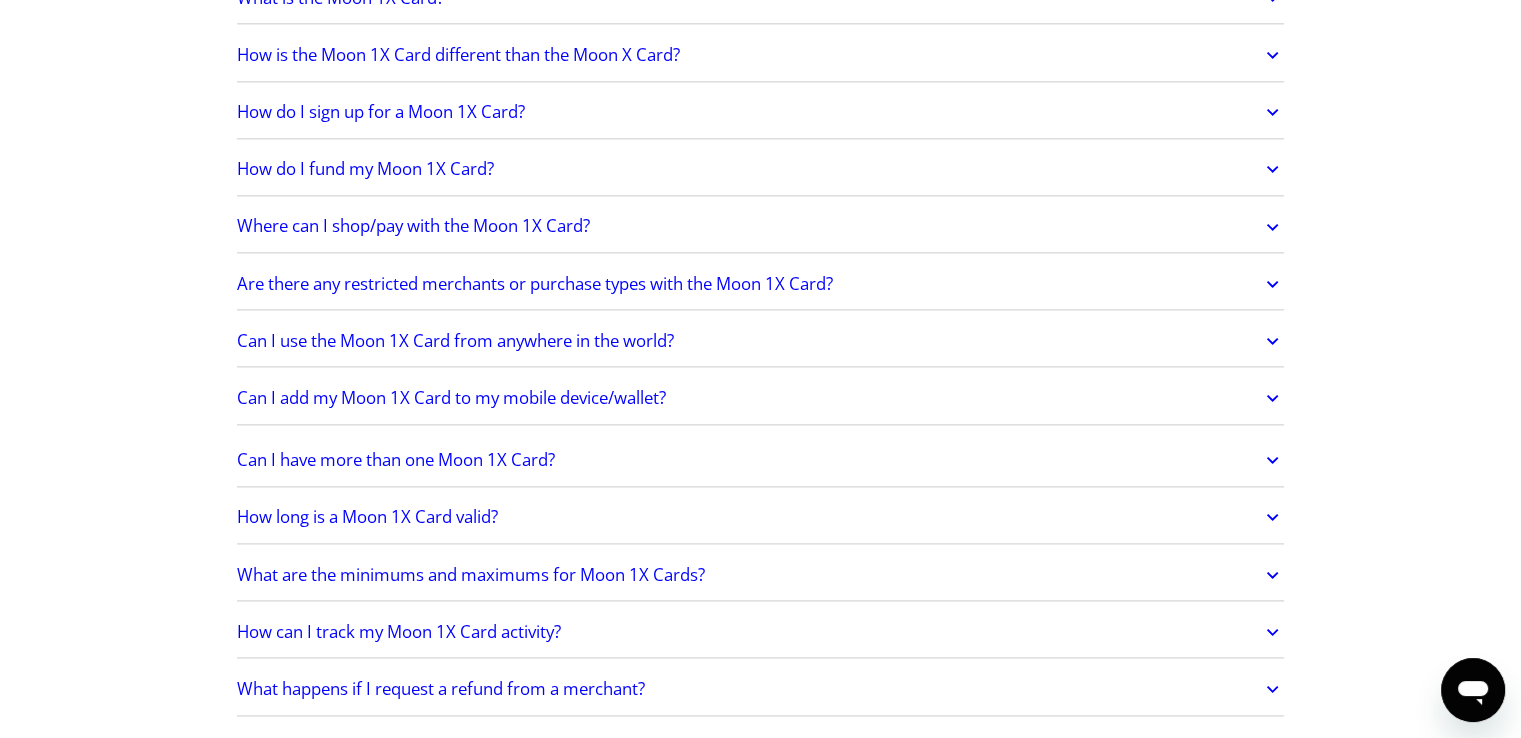 click on "Can I have more than one Moon 1X Card?" at bounding box center [761, 460] 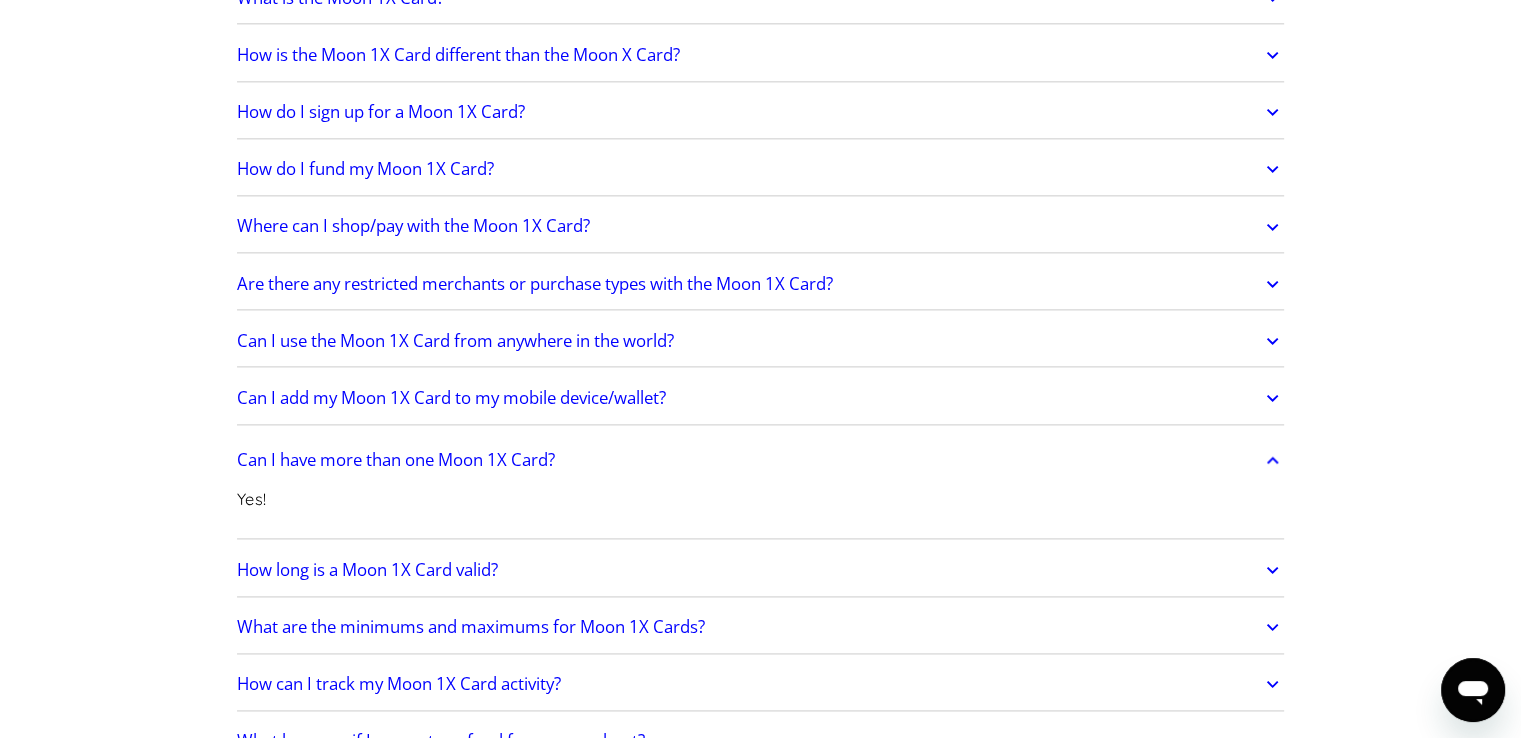 click on "Can I have more than one Moon 1X Card?" at bounding box center (761, 460) 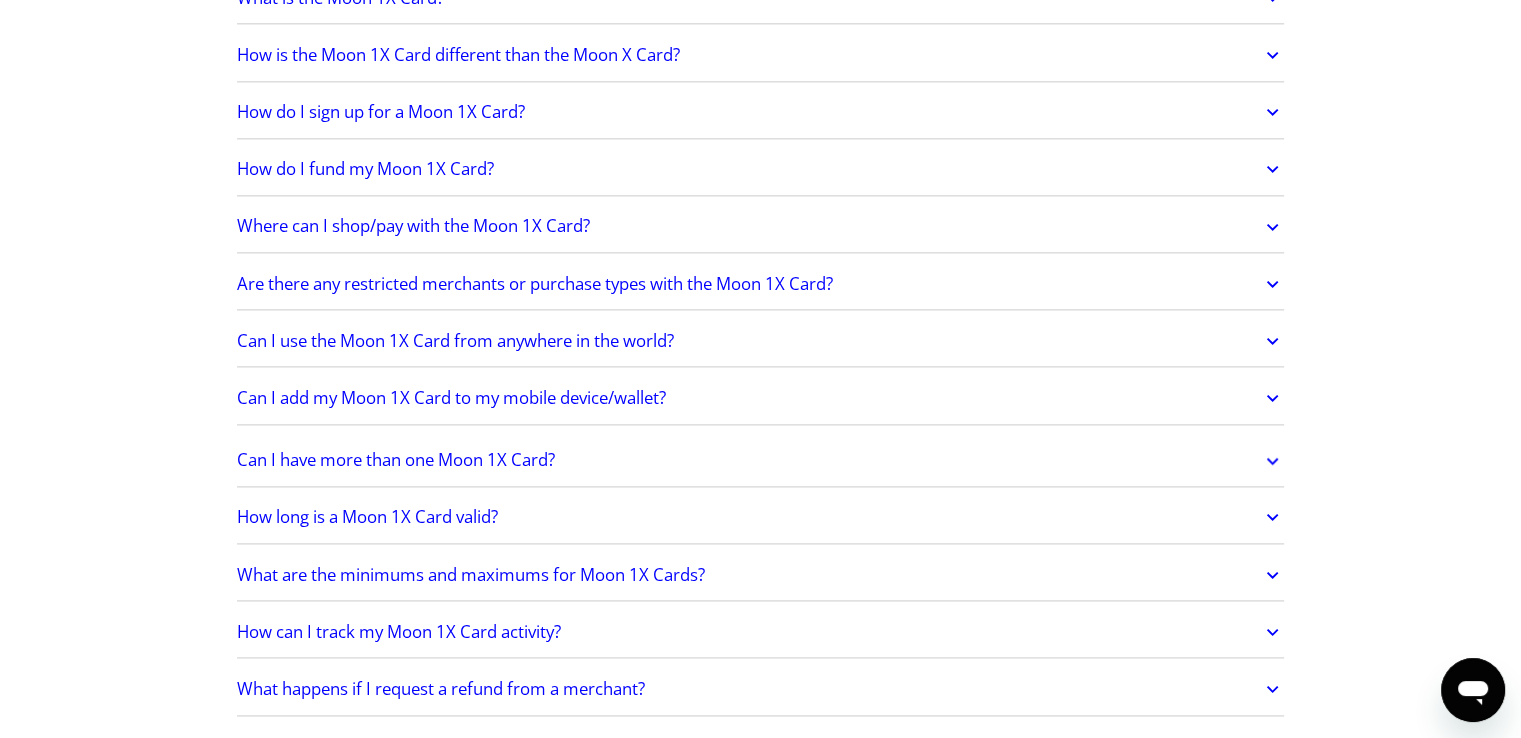 click on "How long is a Moon 1X Card valid?" at bounding box center [761, 517] 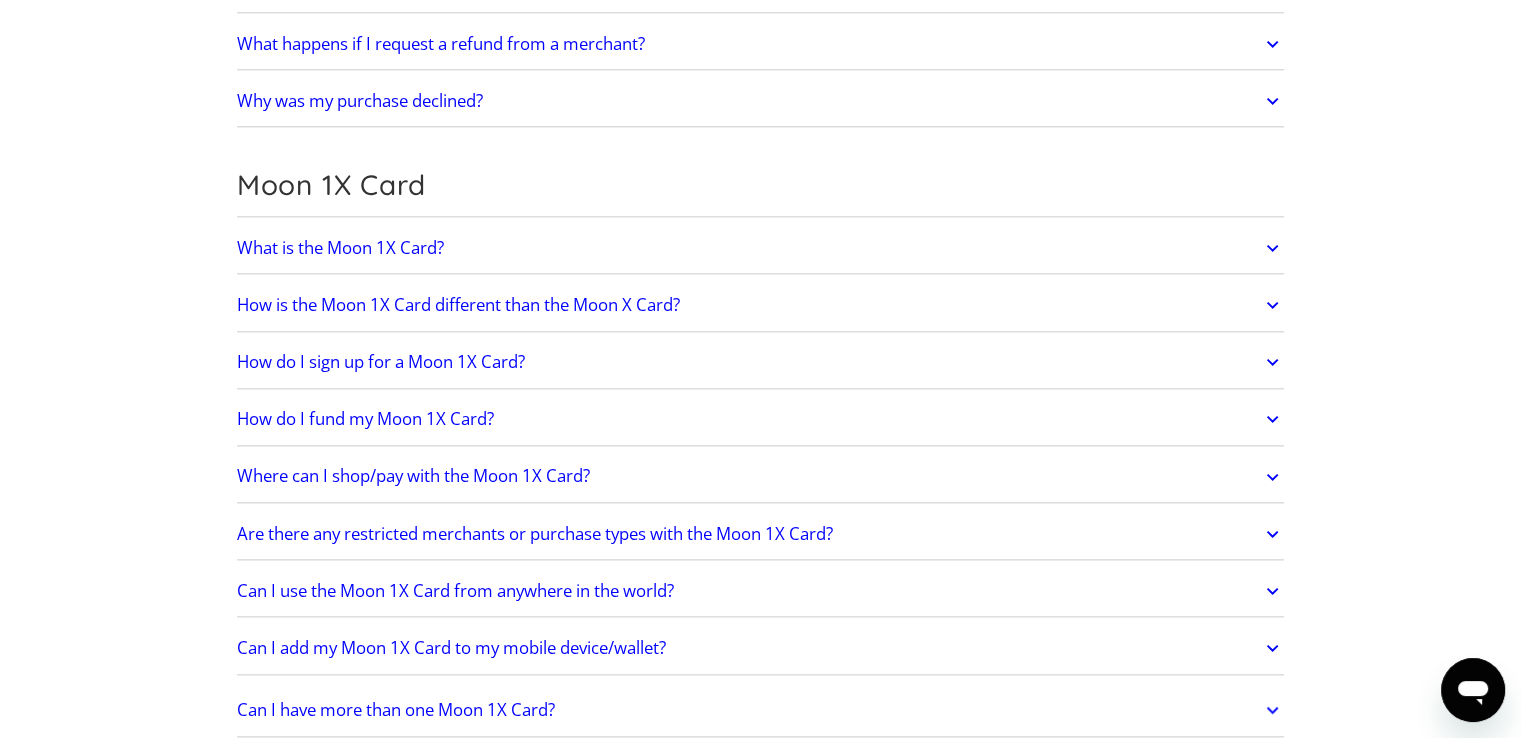 scroll, scrollTop: 2300, scrollLeft: 0, axis: vertical 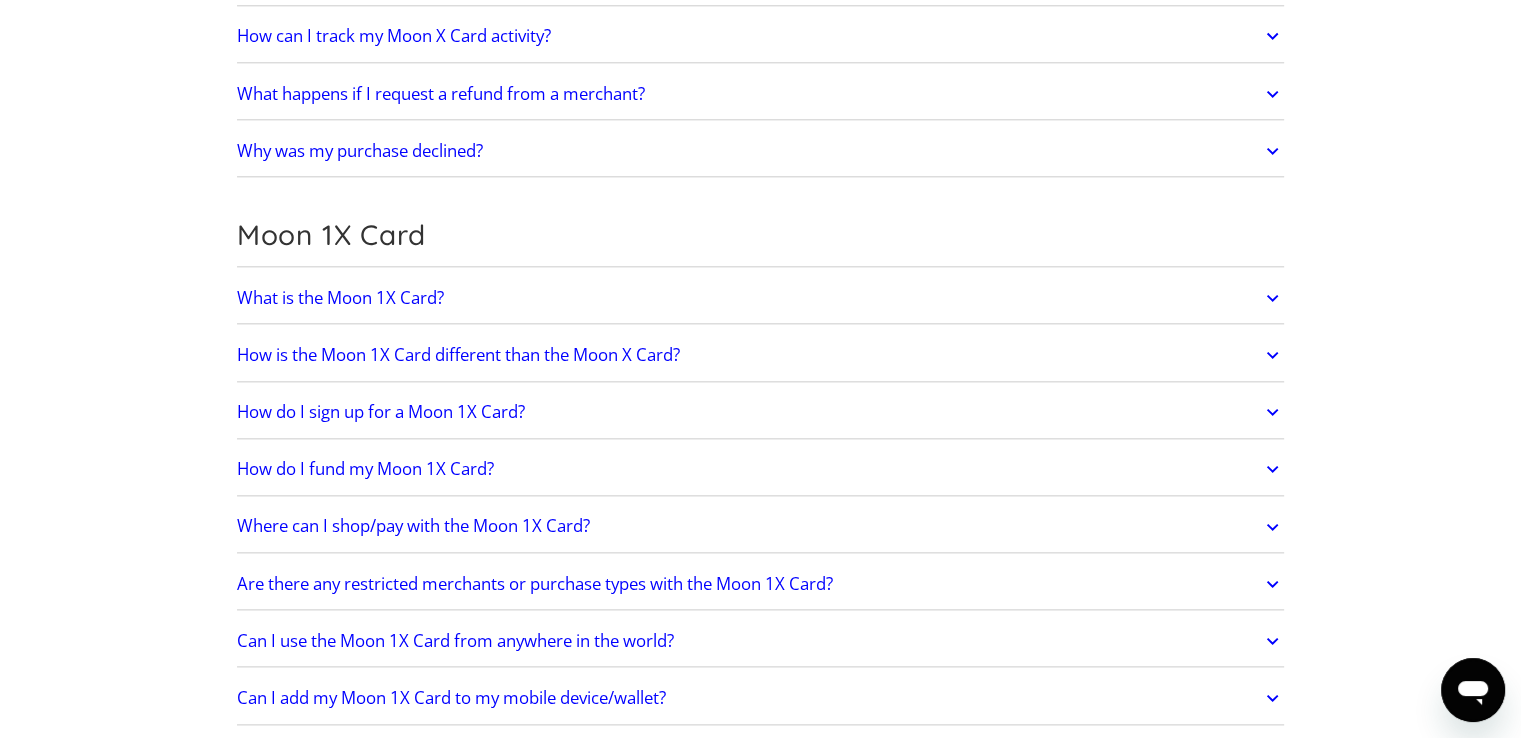 click on "What is the Moon 1X Card?" at bounding box center (761, -593) 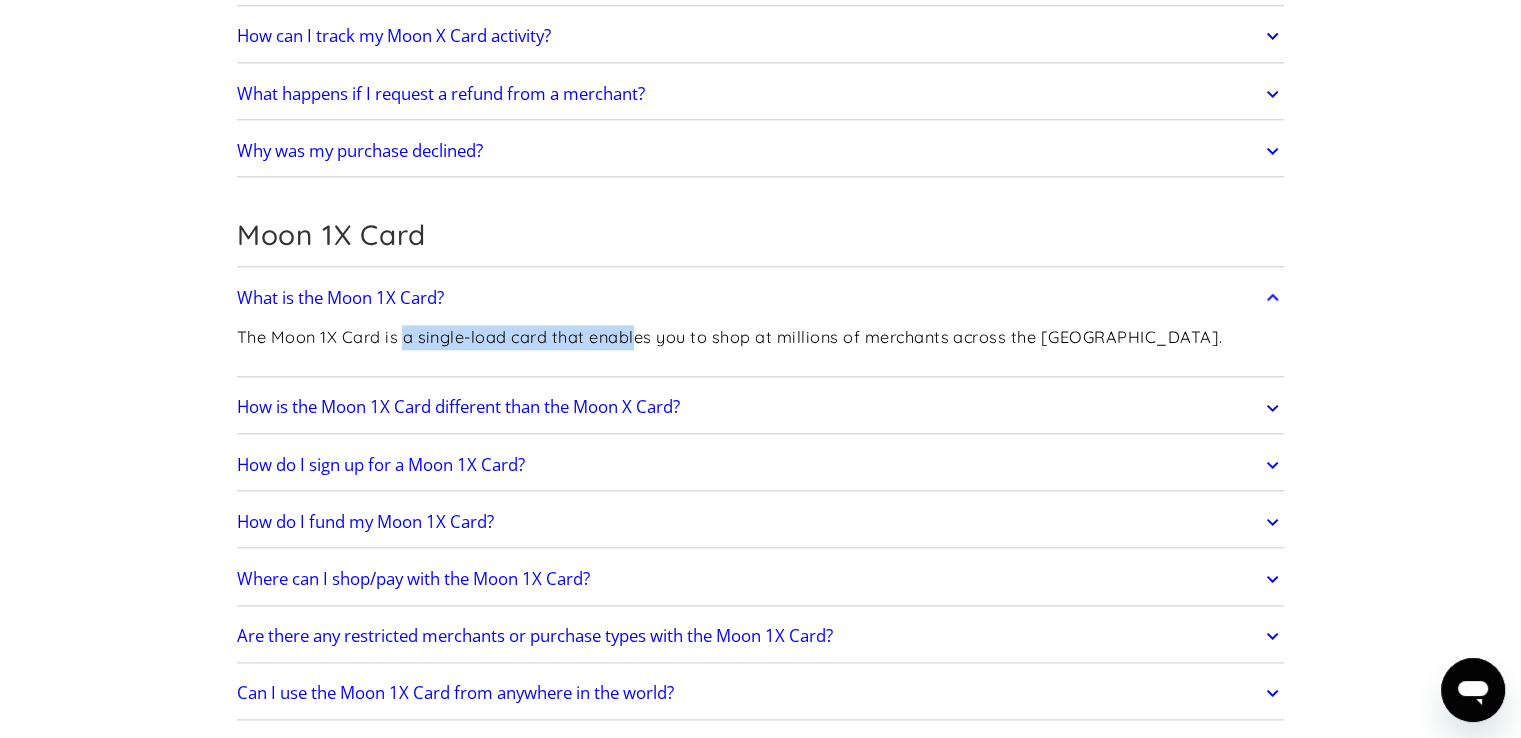 drag, startPoint x: 404, startPoint y: 330, endPoint x: 665, endPoint y: 338, distance: 261.1226 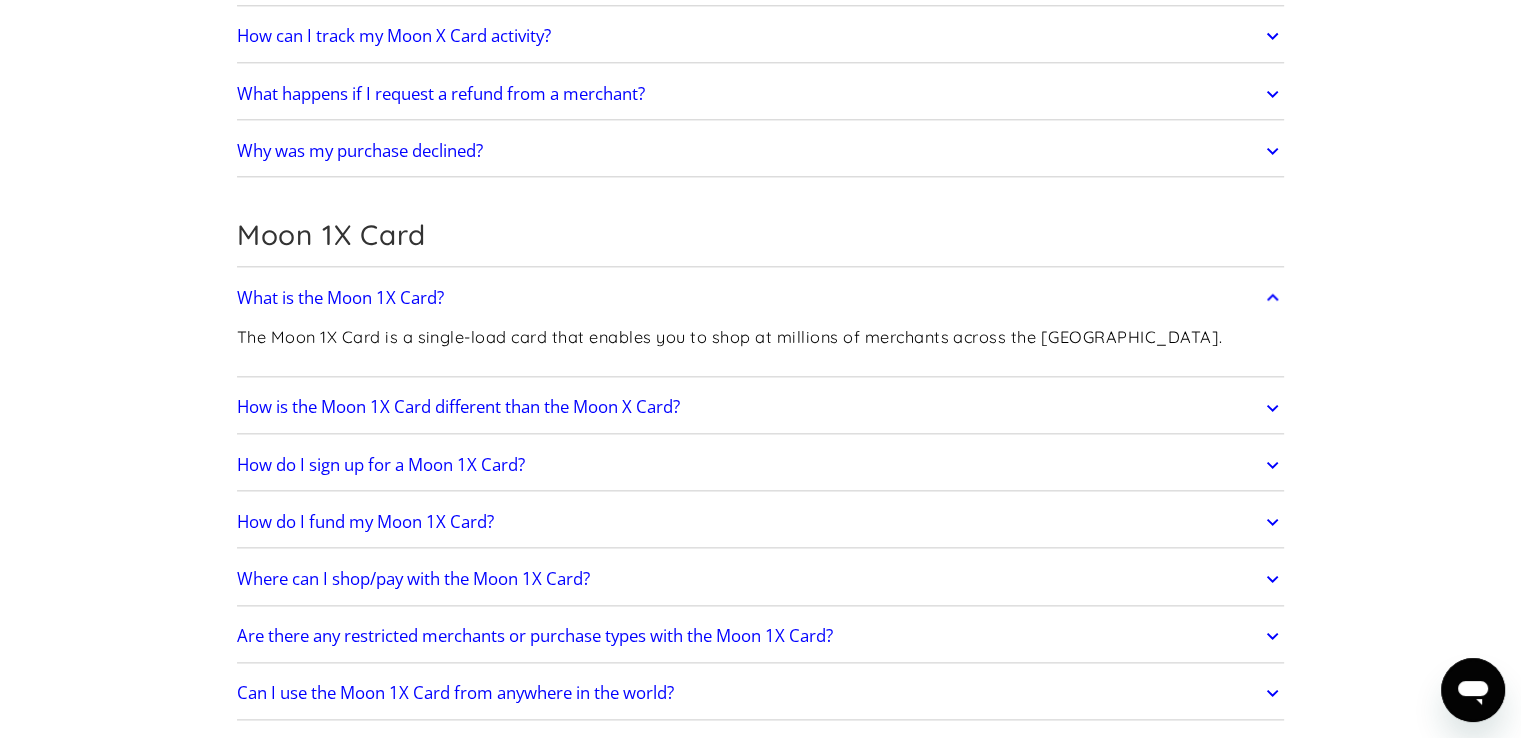 click on "The Moon 1X Card is a single-load card that enables you to shop at millions of merchants across the US." at bounding box center (737, -580) 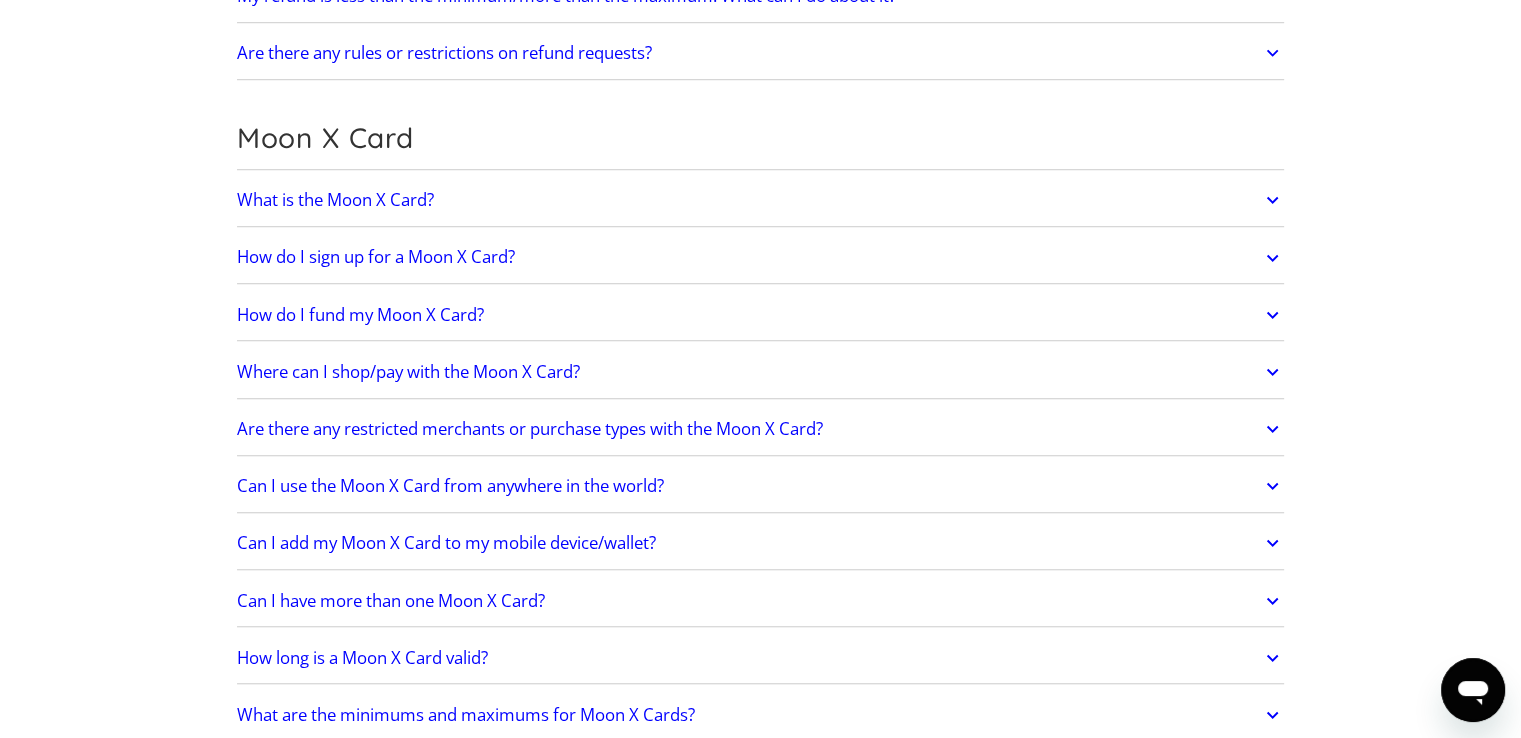scroll, scrollTop: 1500, scrollLeft: 0, axis: vertical 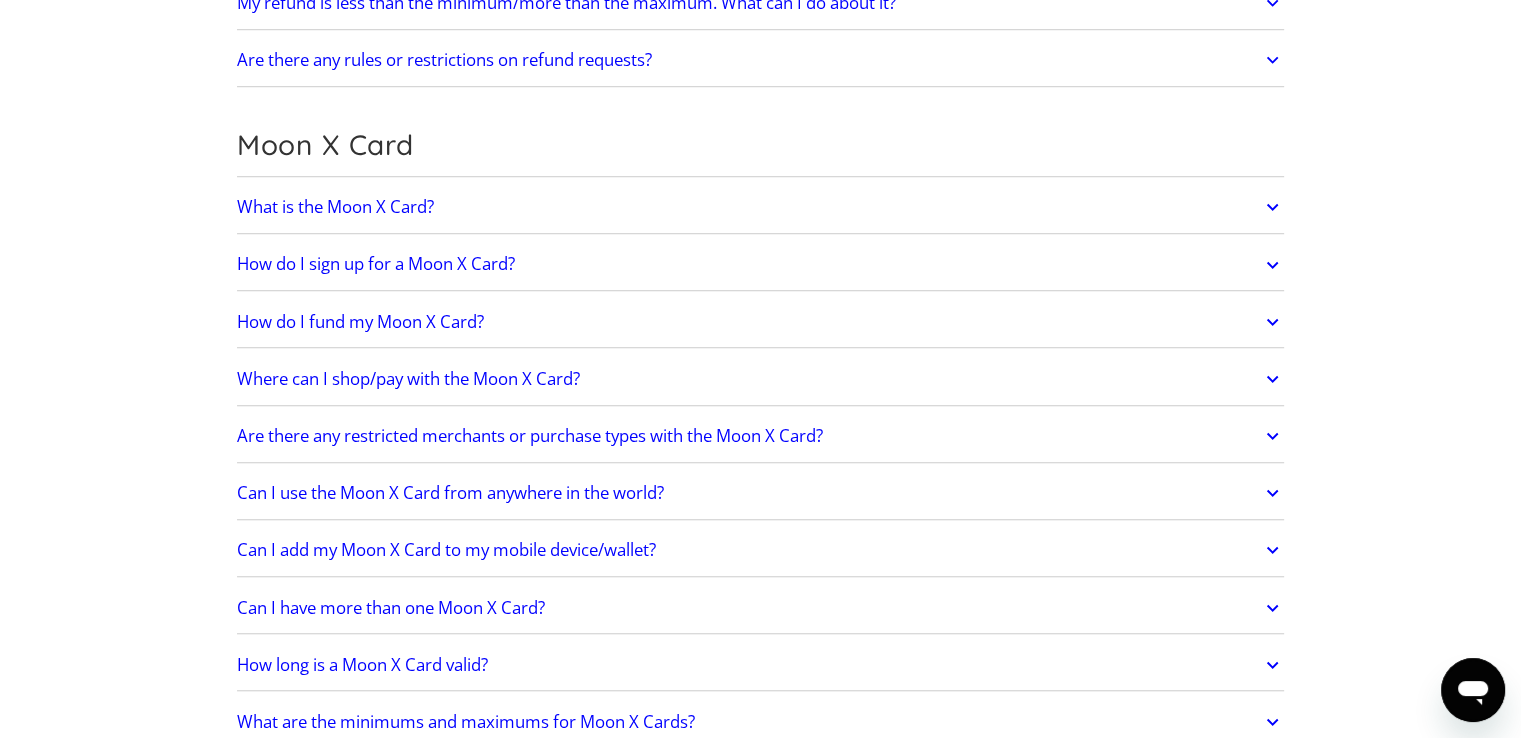 click on "What is the Moon X Card?" at bounding box center (761, 207) 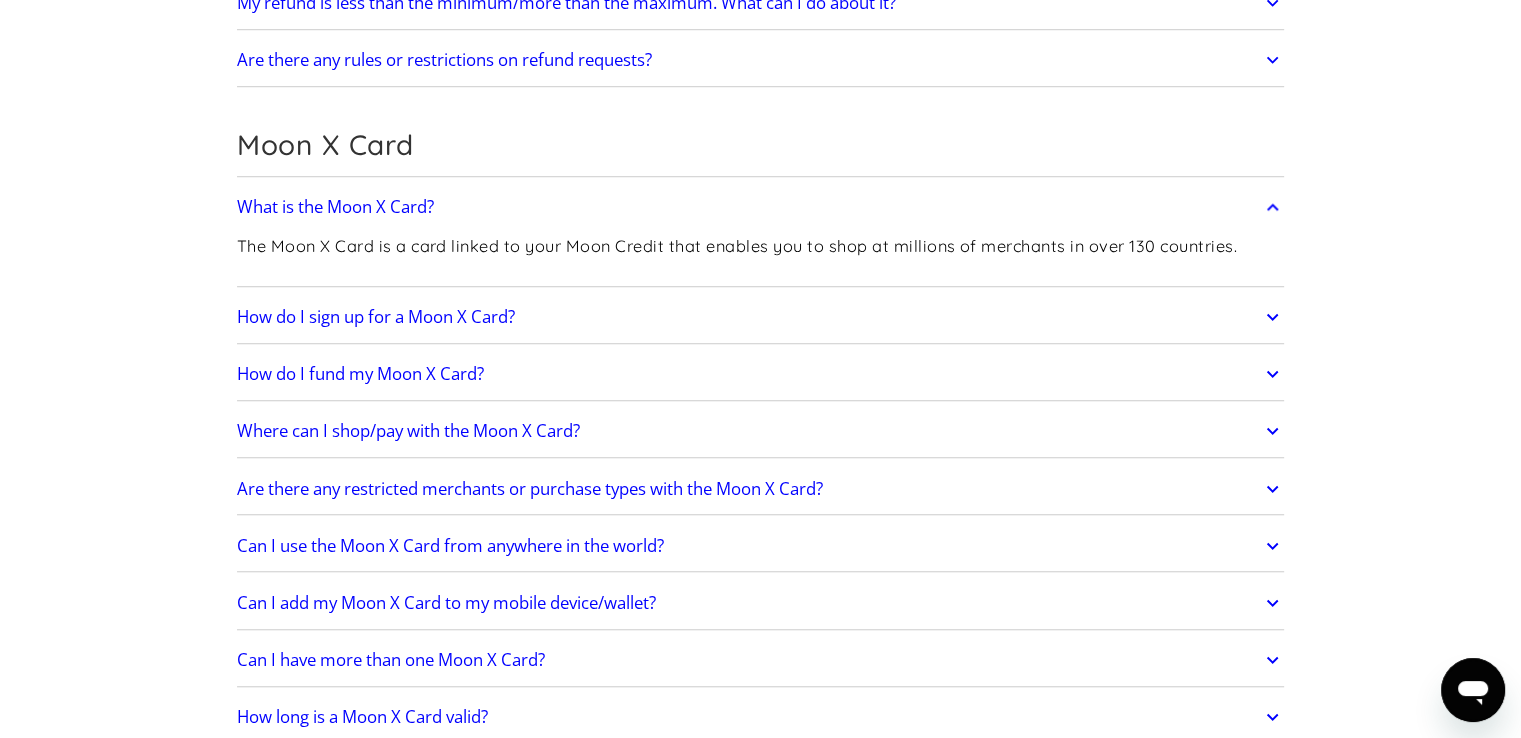 click on "How do I sign up for a Moon X Card?" at bounding box center (761, 317) 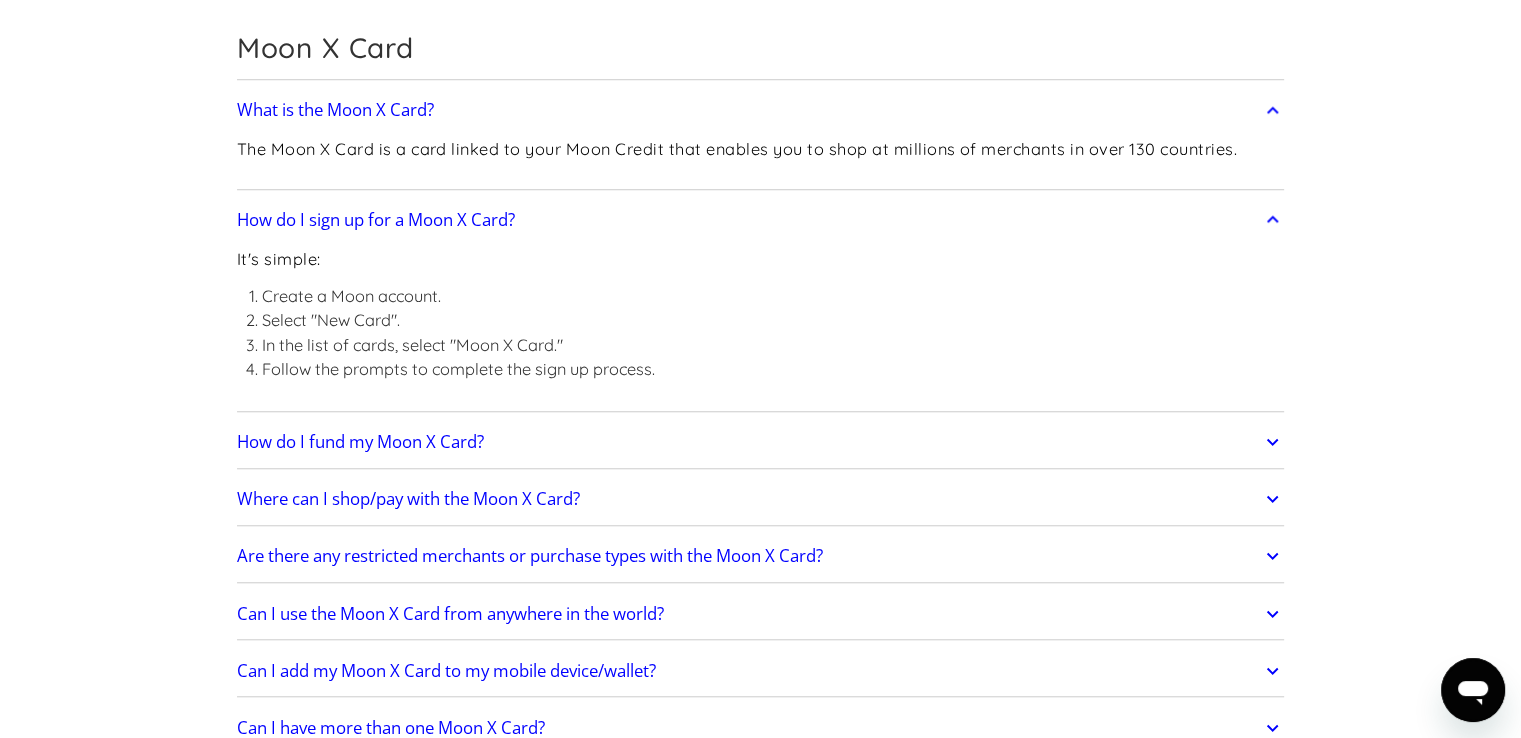 scroll, scrollTop: 1600, scrollLeft: 0, axis: vertical 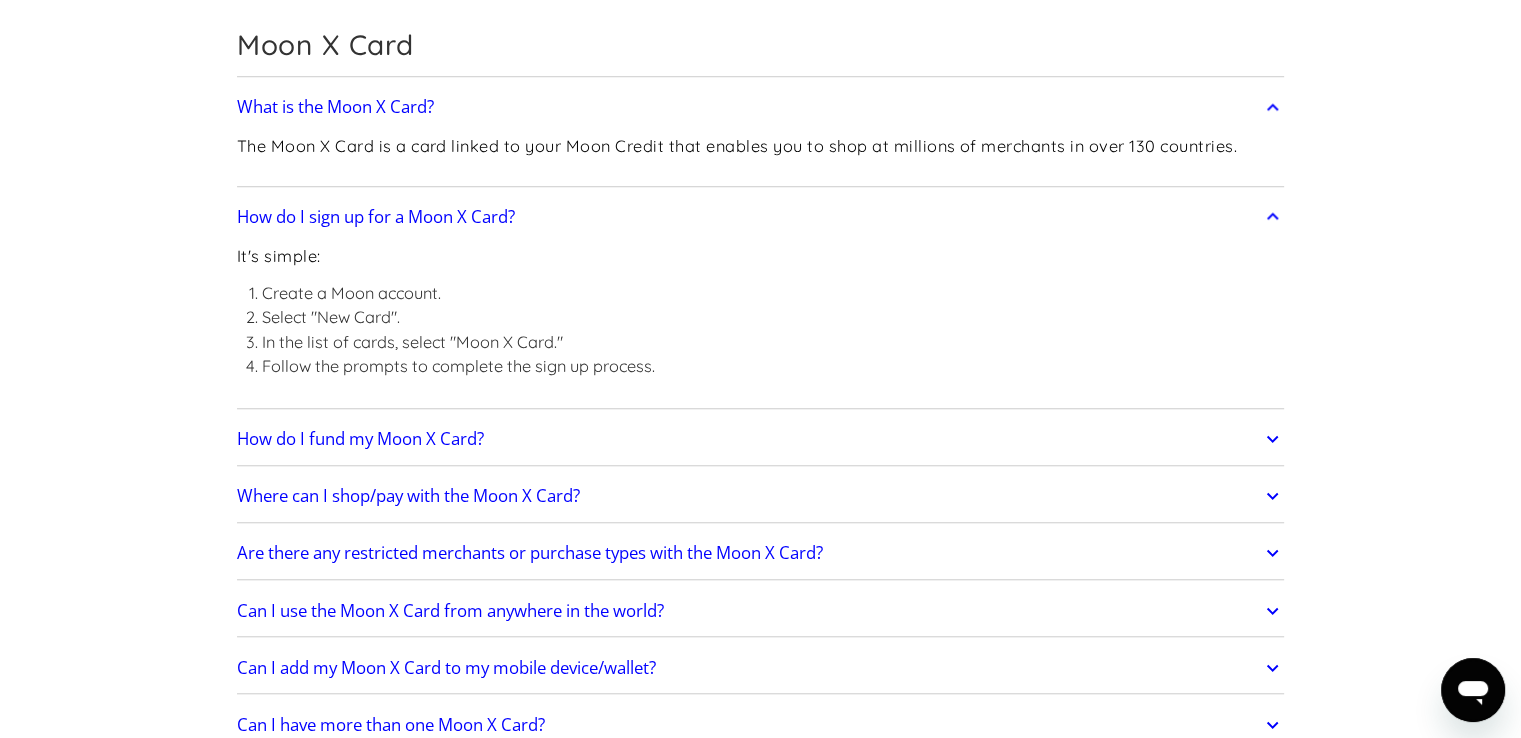 click on "How do I fund my Moon X Card?" at bounding box center [761, 439] 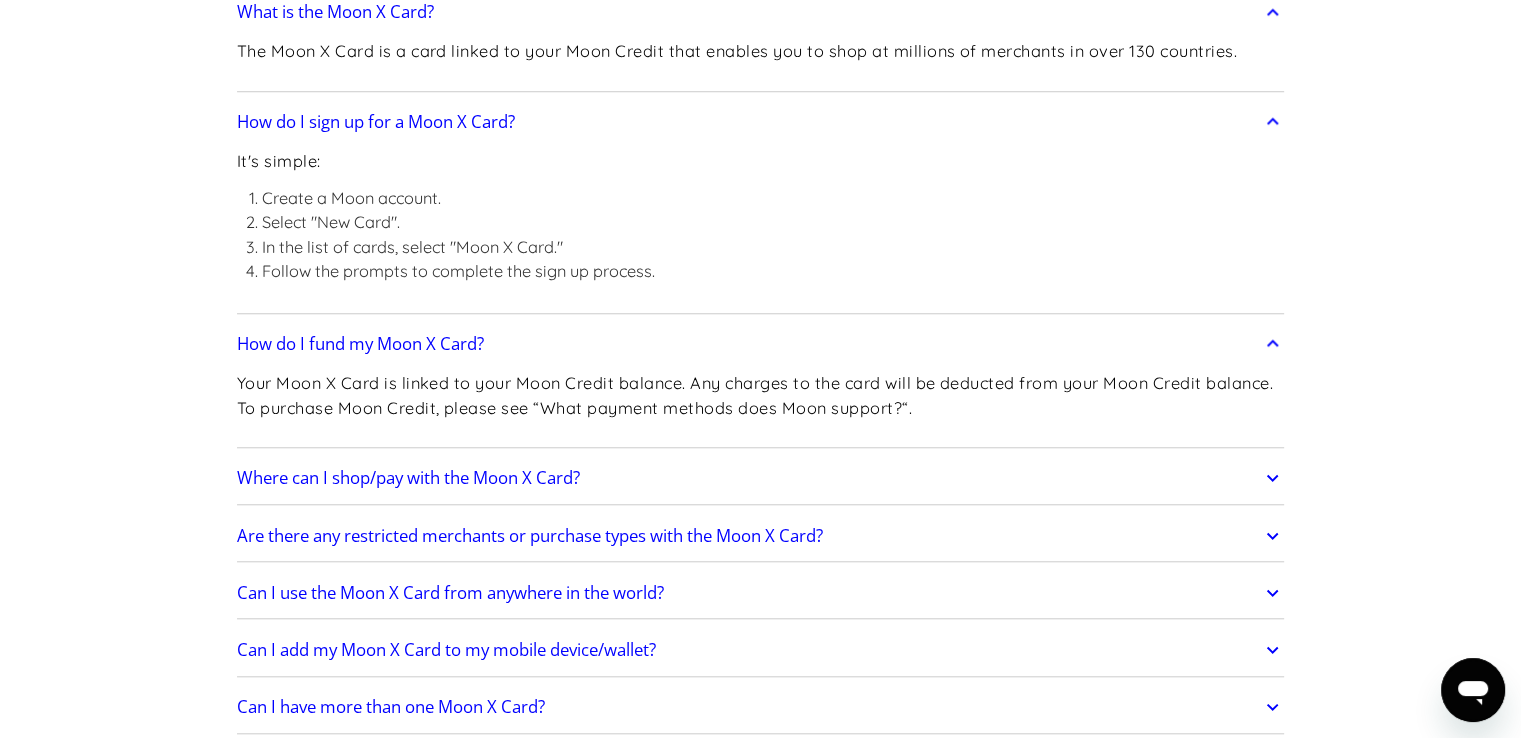 scroll, scrollTop: 1700, scrollLeft: 0, axis: vertical 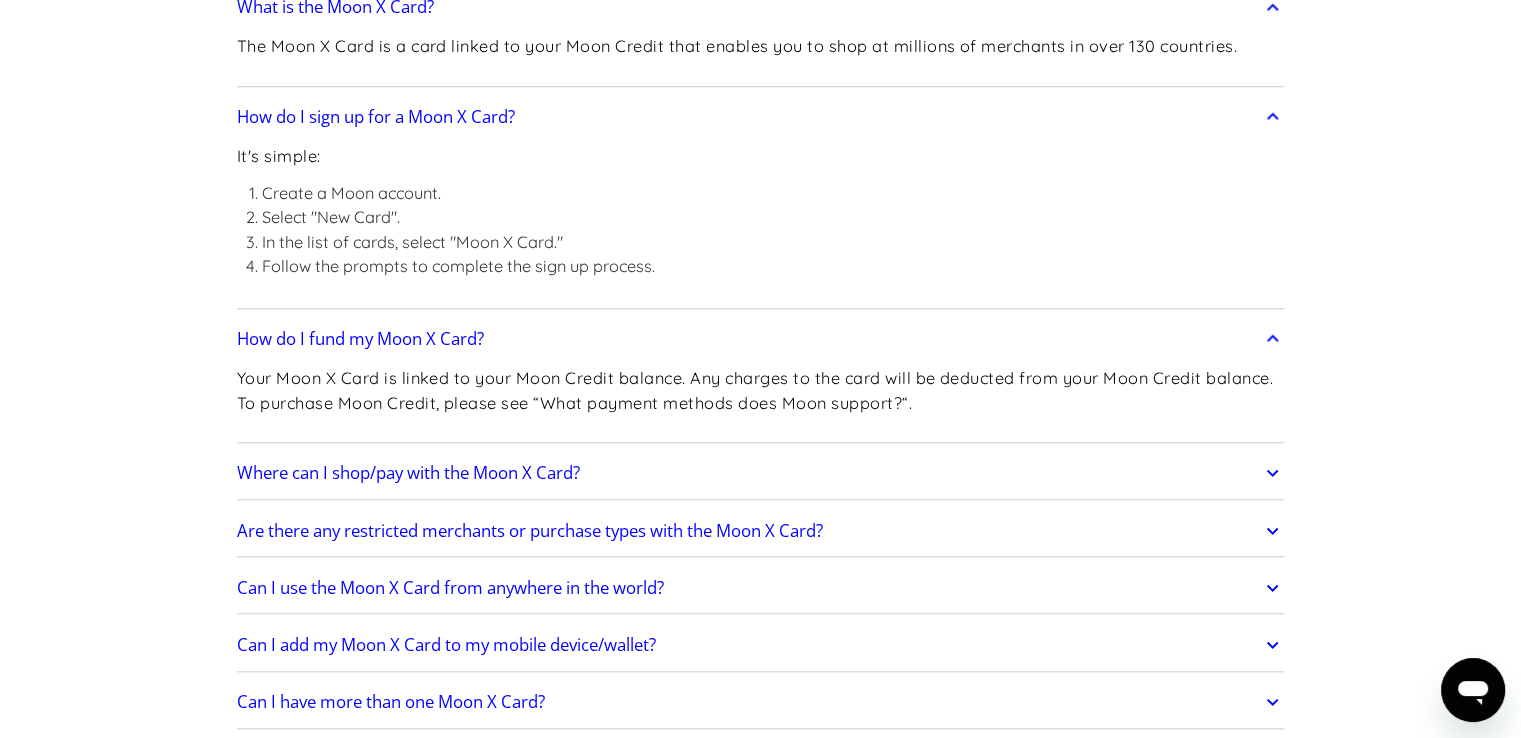 click on "Where can I shop/pay with the Moon X Card?" at bounding box center (761, 473) 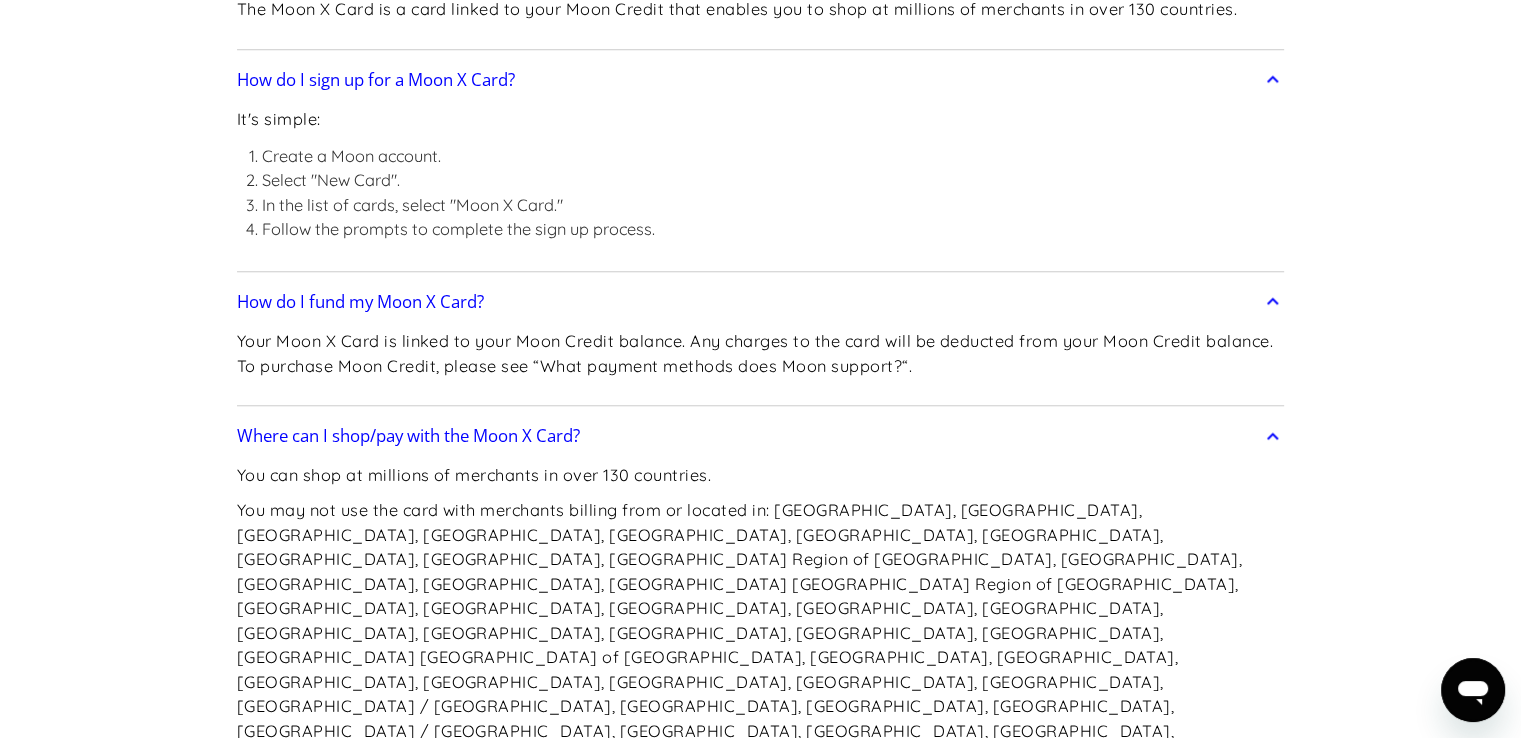 scroll, scrollTop: 1800, scrollLeft: 0, axis: vertical 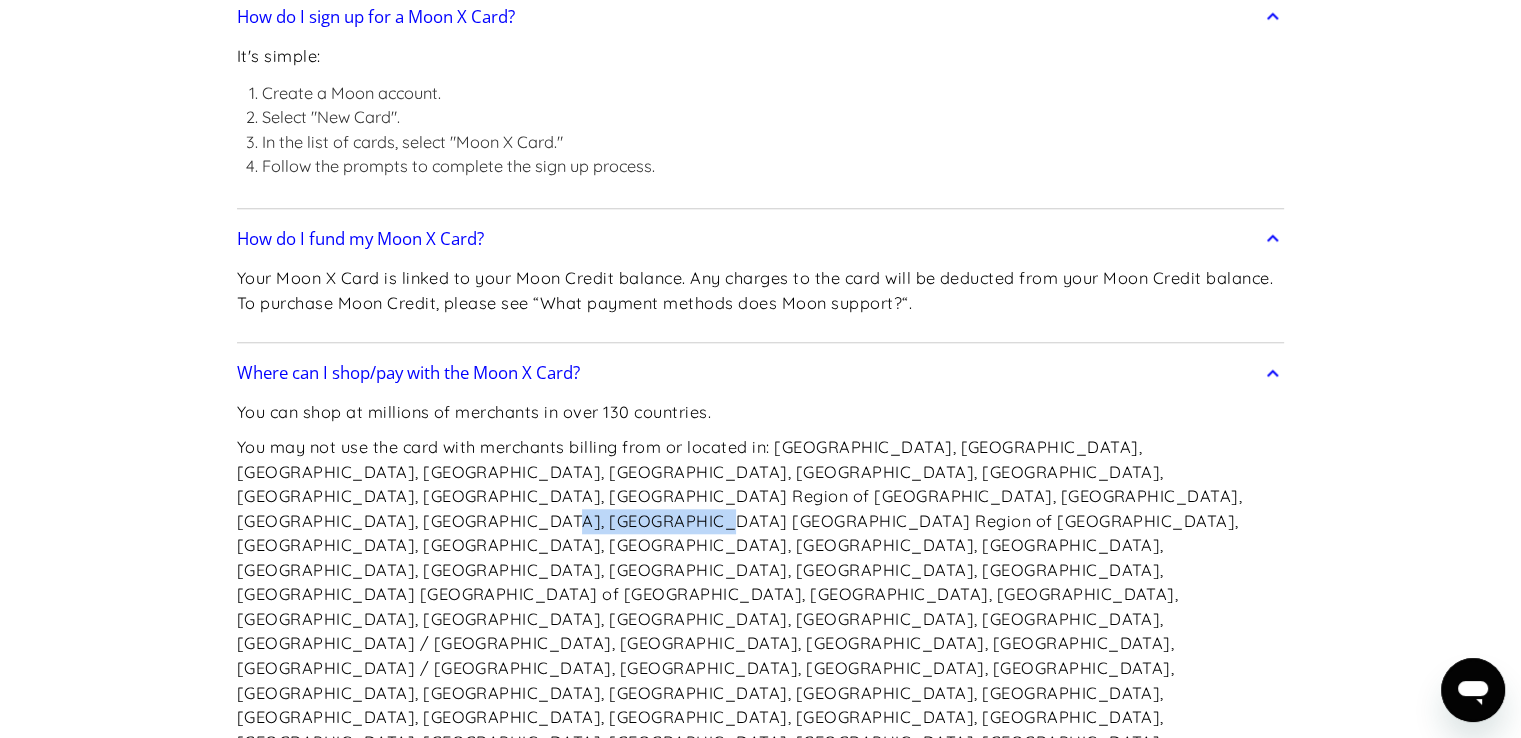 drag, startPoint x: 1038, startPoint y: 490, endPoint x: 934, endPoint y: 485, distance: 104.120125 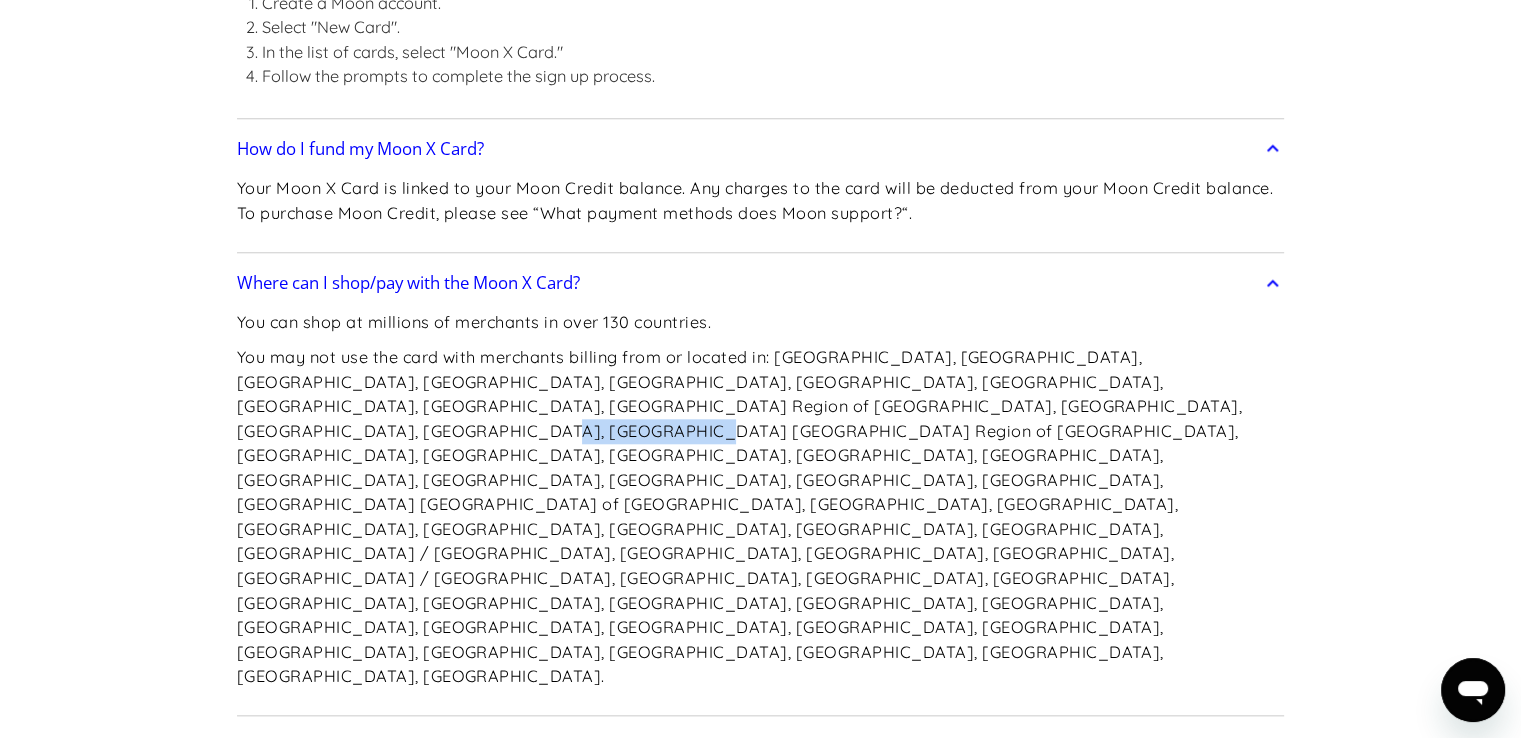 scroll, scrollTop: 1900, scrollLeft: 0, axis: vertical 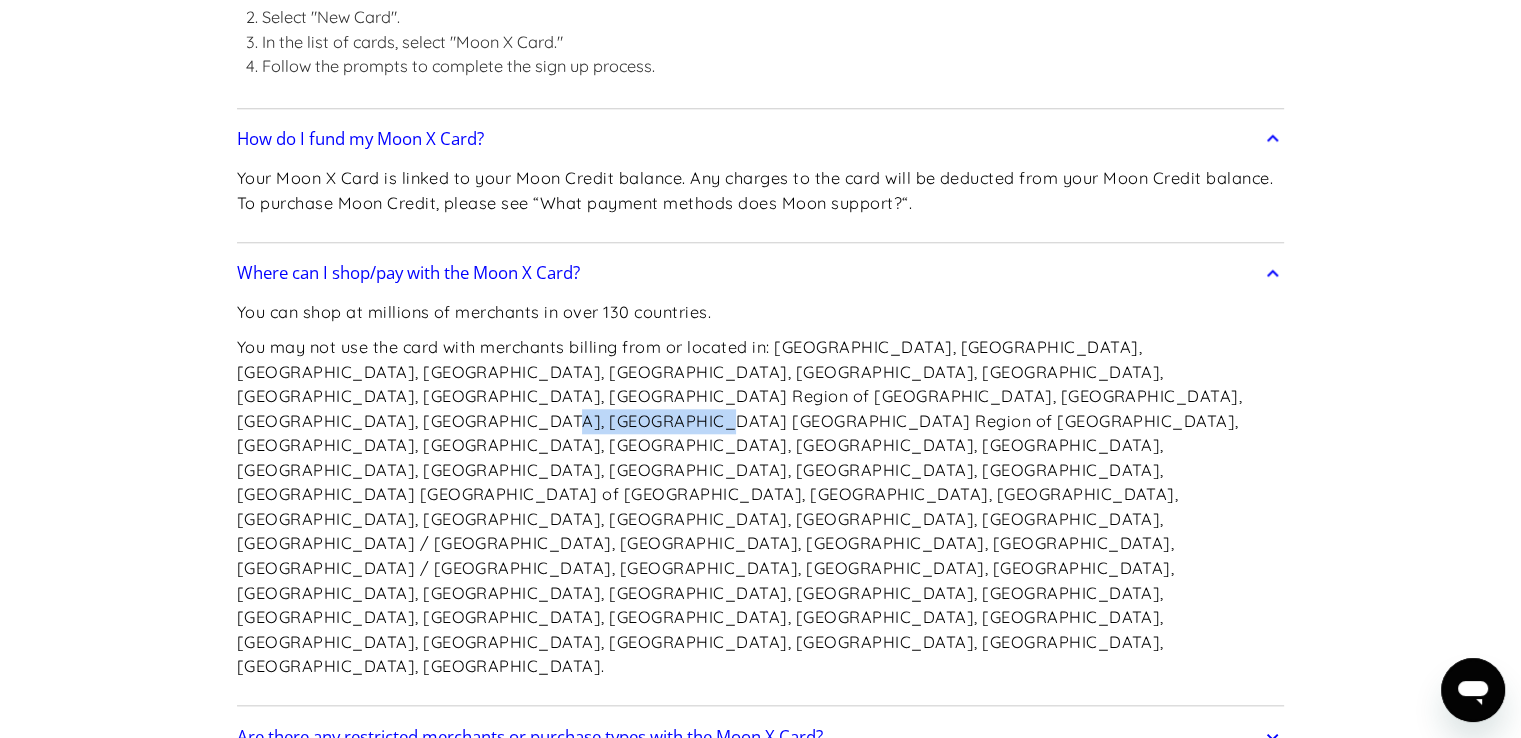 click on "Are there any restricted merchants or purchase types with the Moon X Card?" at bounding box center [761, 737] 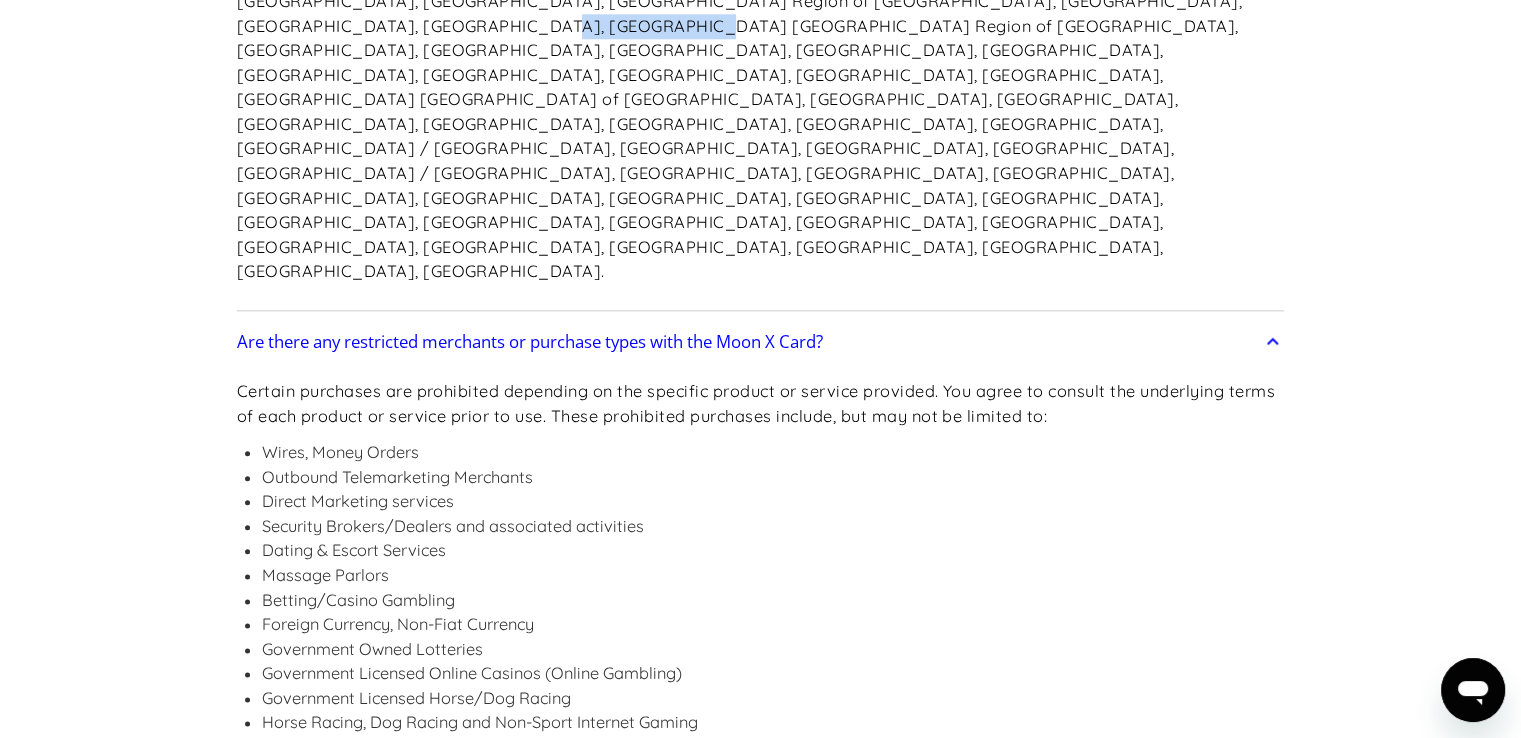 scroll, scrollTop: 2300, scrollLeft: 0, axis: vertical 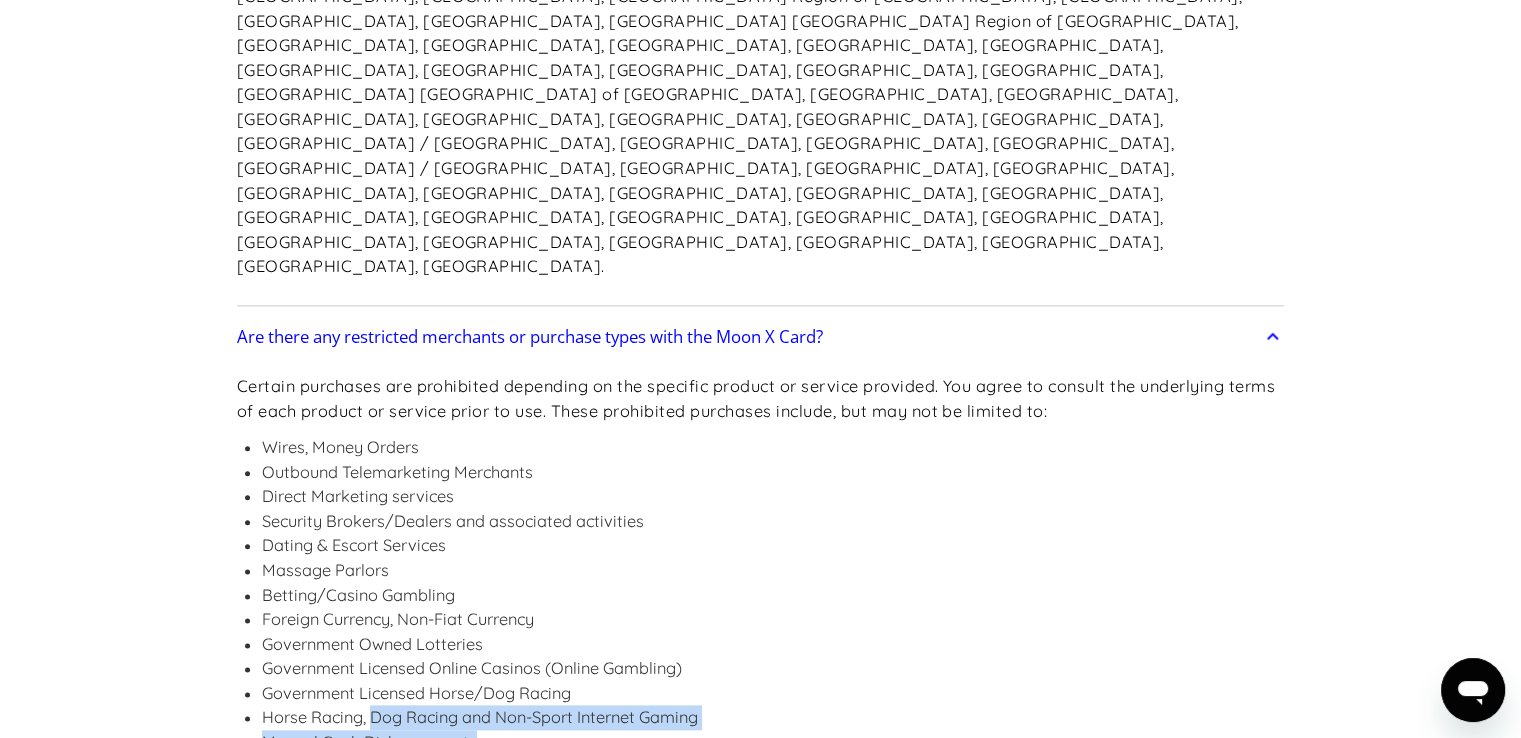 drag, startPoint x: 484, startPoint y: 559, endPoint x: 370, endPoint y: 541, distance: 115.41231 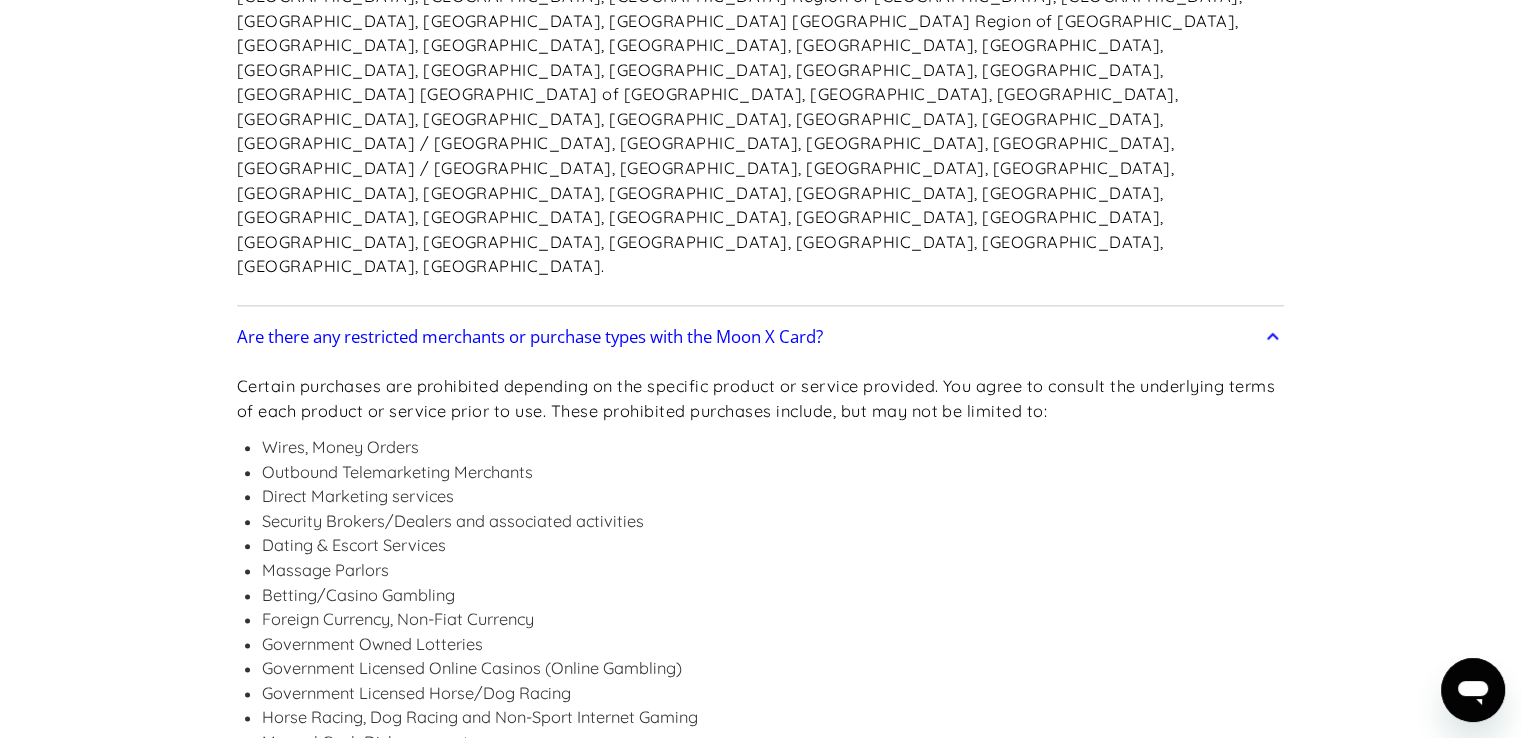 click on "Horse Racing, Dog Racing and Non-Sport Internet Gaming" at bounding box center [773, 717] 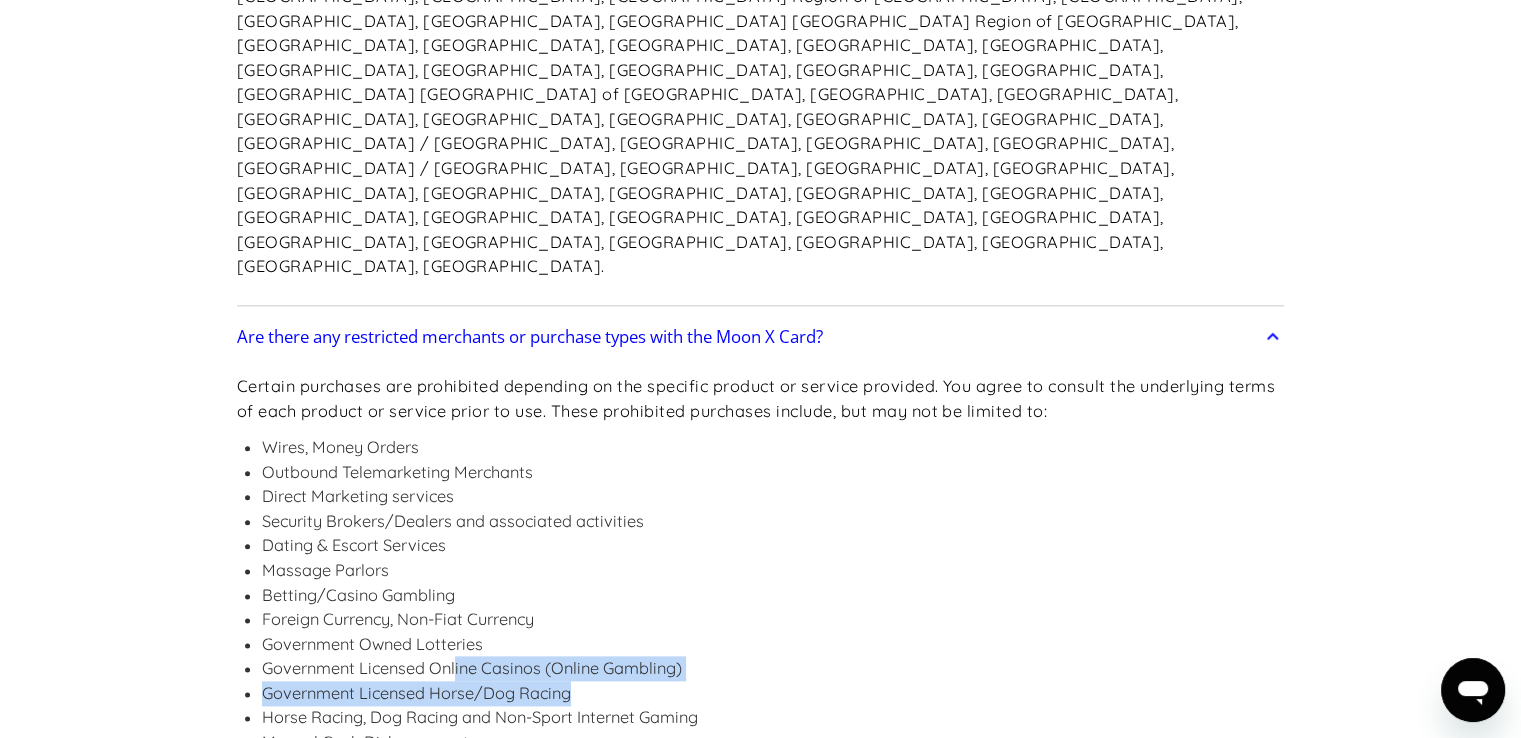 drag, startPoint x: 582, startPoint y: 517, endPoint x: 451, endPoint y: 499, distance: 132.23087 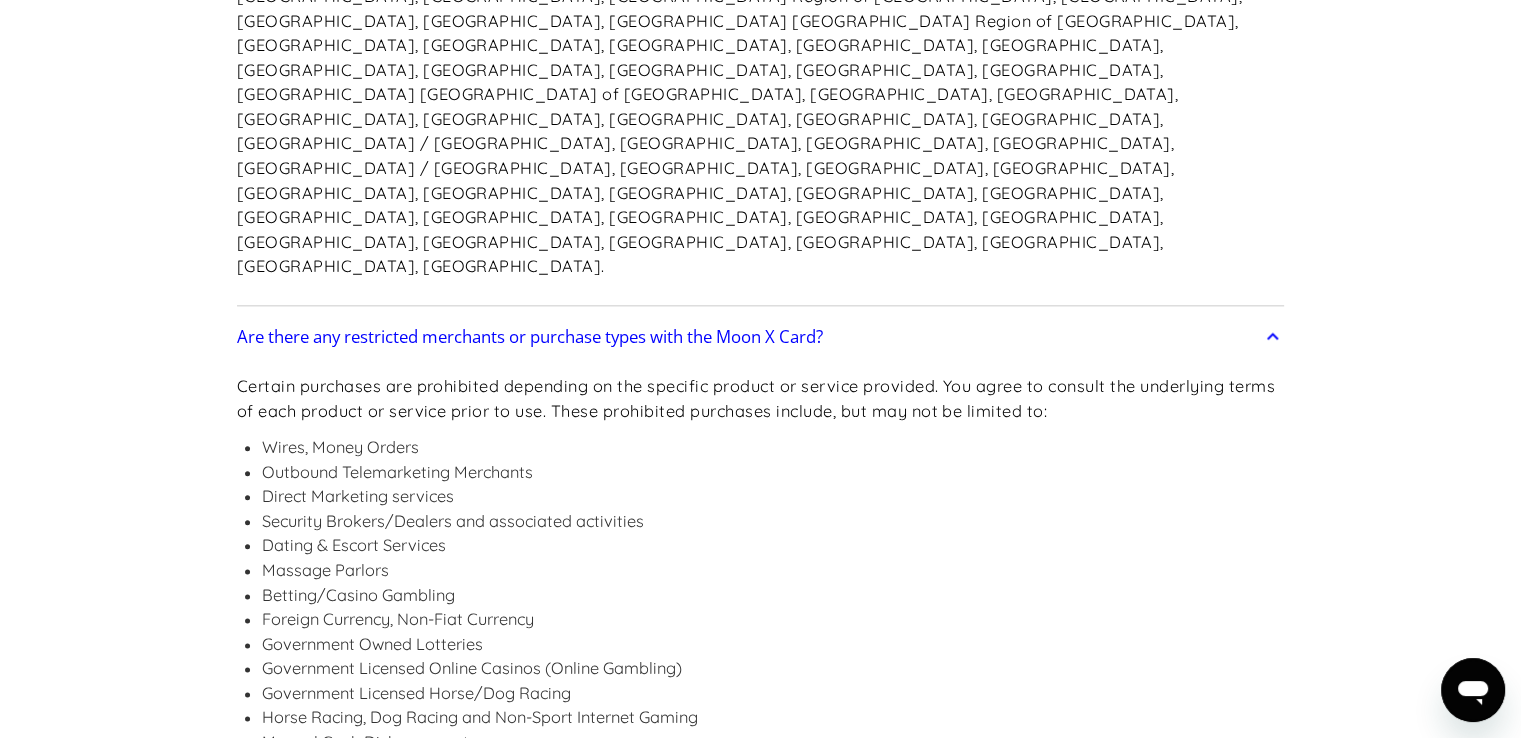 click on "Government Owned Lotteries" at bounding box center [773, 644] 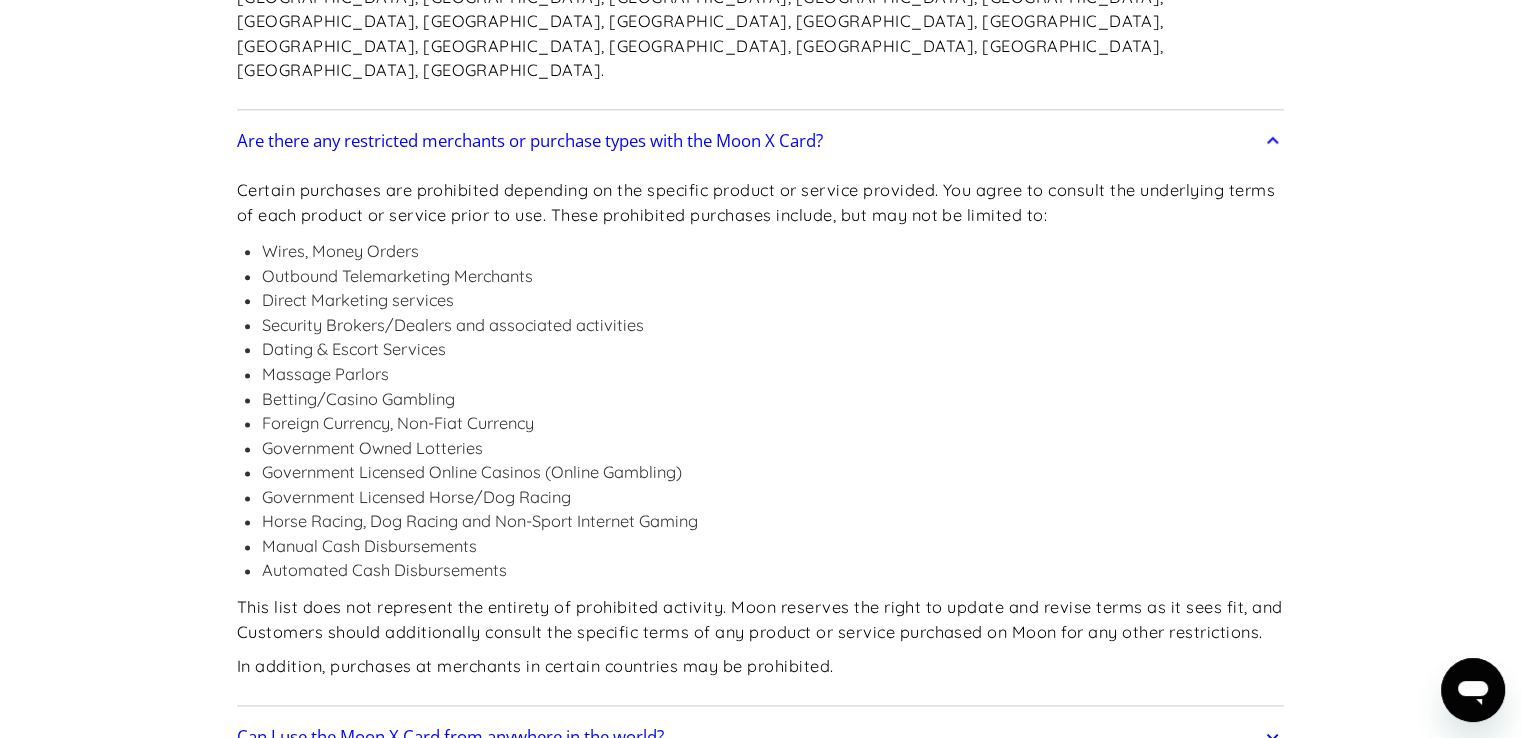scroll, scrollTop: 2500, scrollLeft: 0, axis: vertical 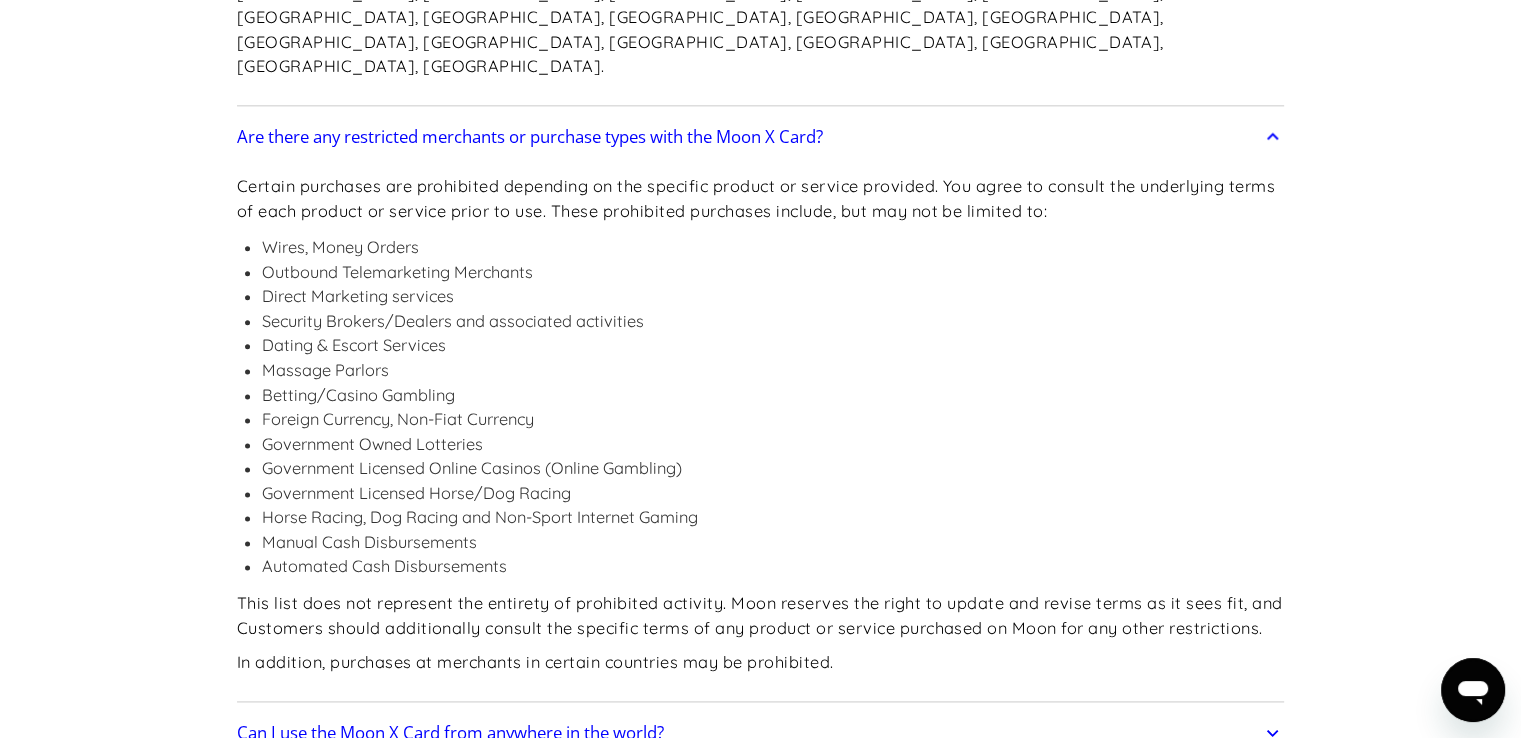 click on "Can I use the Moon X Card from anywhere in the world?" at bounding box center (761, 733) 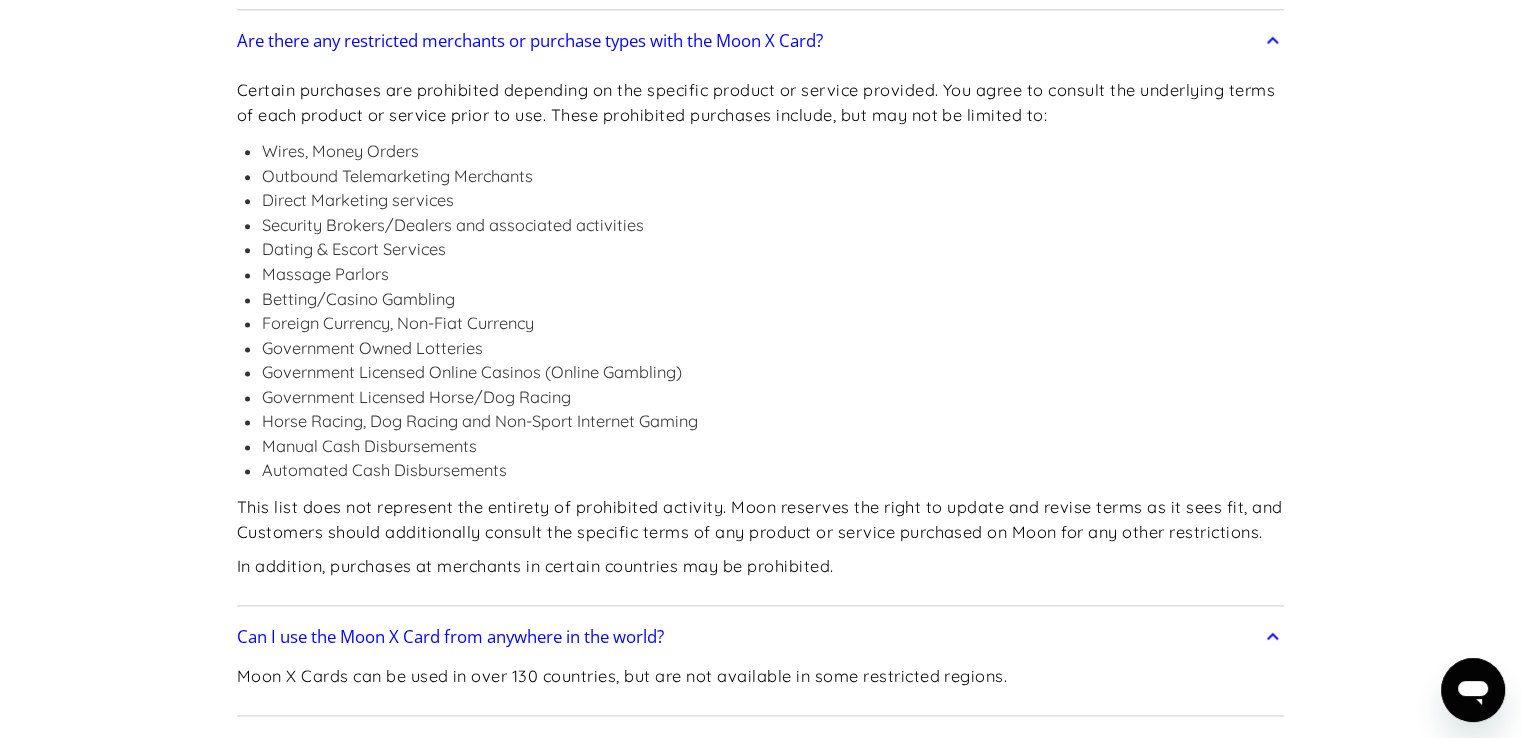 scroll, scrollTop: 2600, scrollLeft: 0, axis: vertical 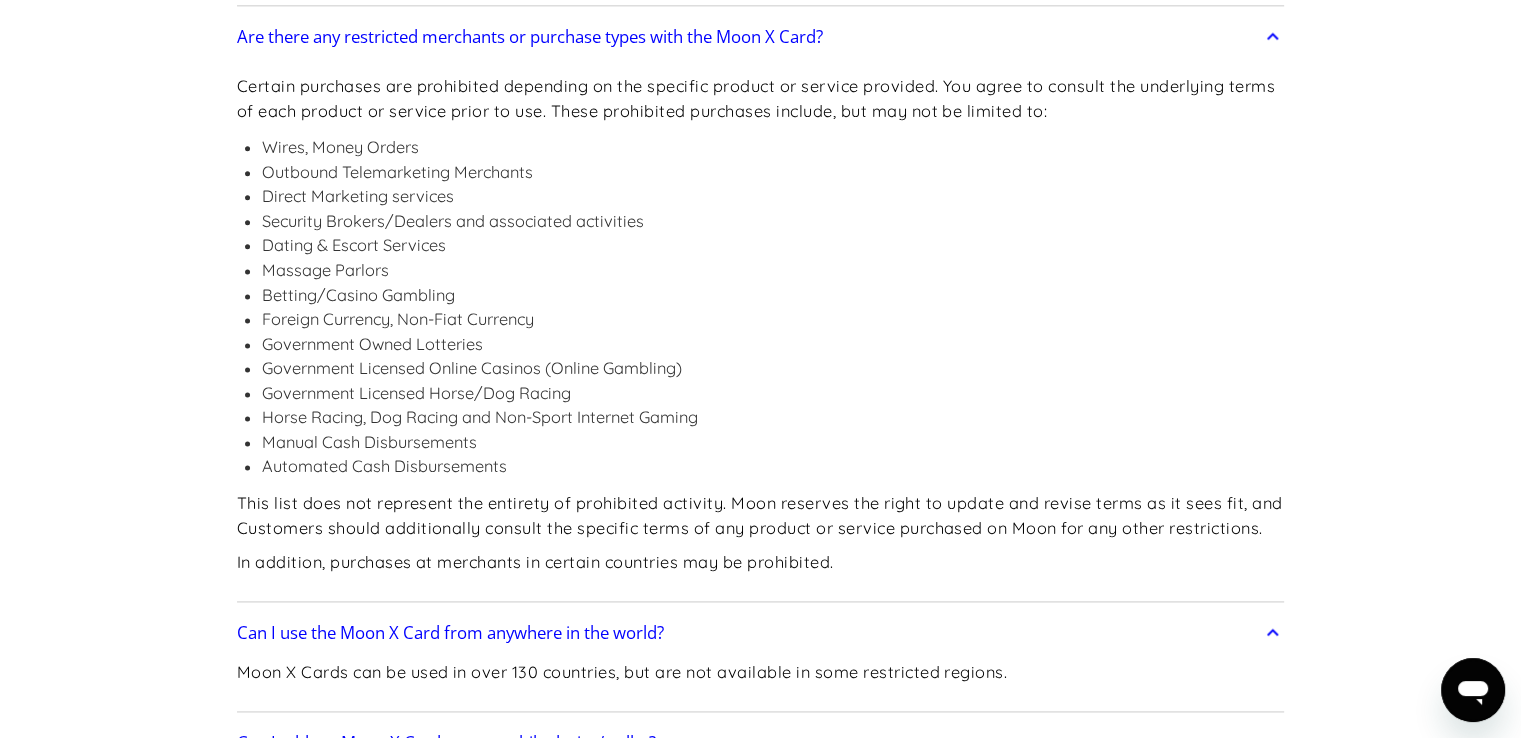 click on "Can I add my Moon X Card to my mobile device/wallet?" at bounding box center (761, 743) 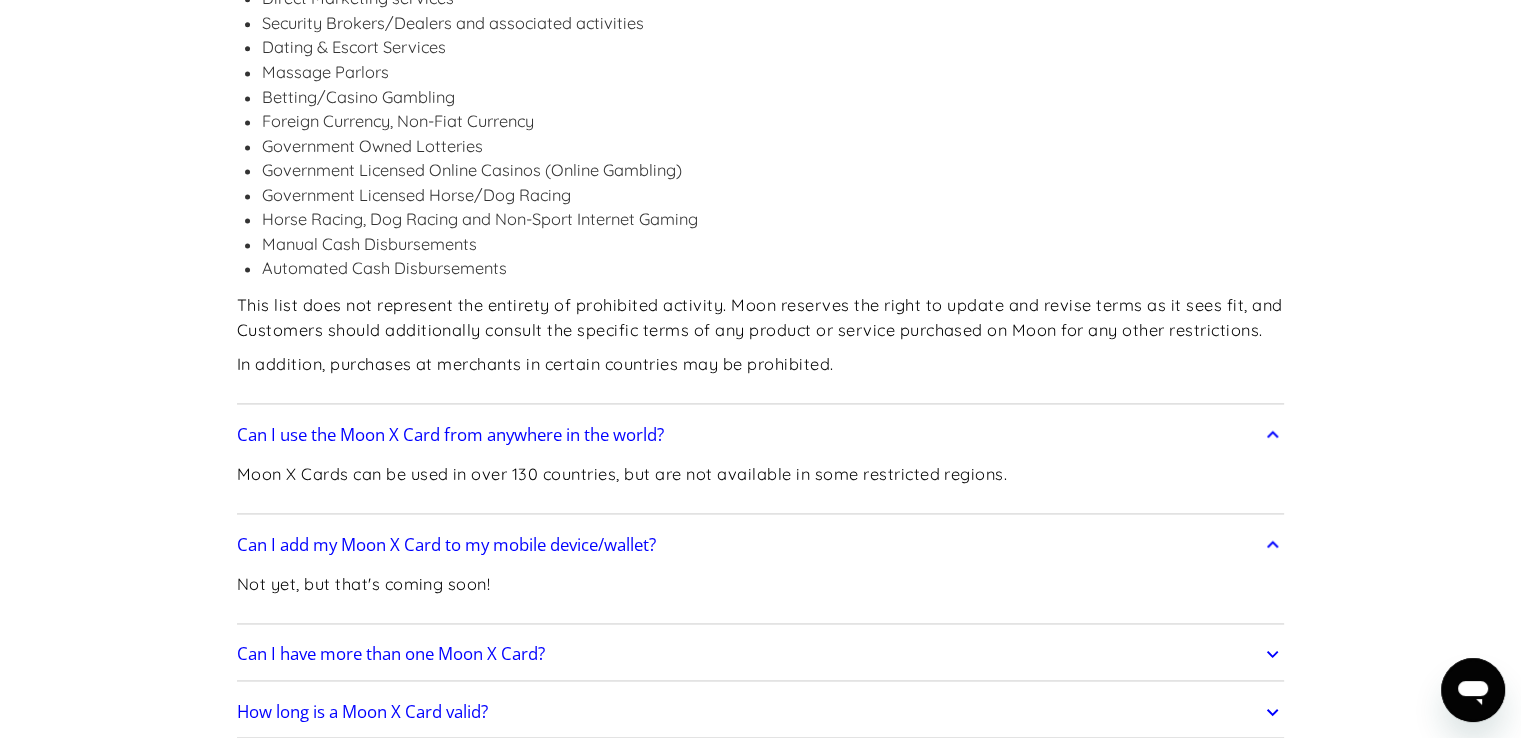 scroll, scrollTop: 2800, scrollLeft: 0, axis: vertical 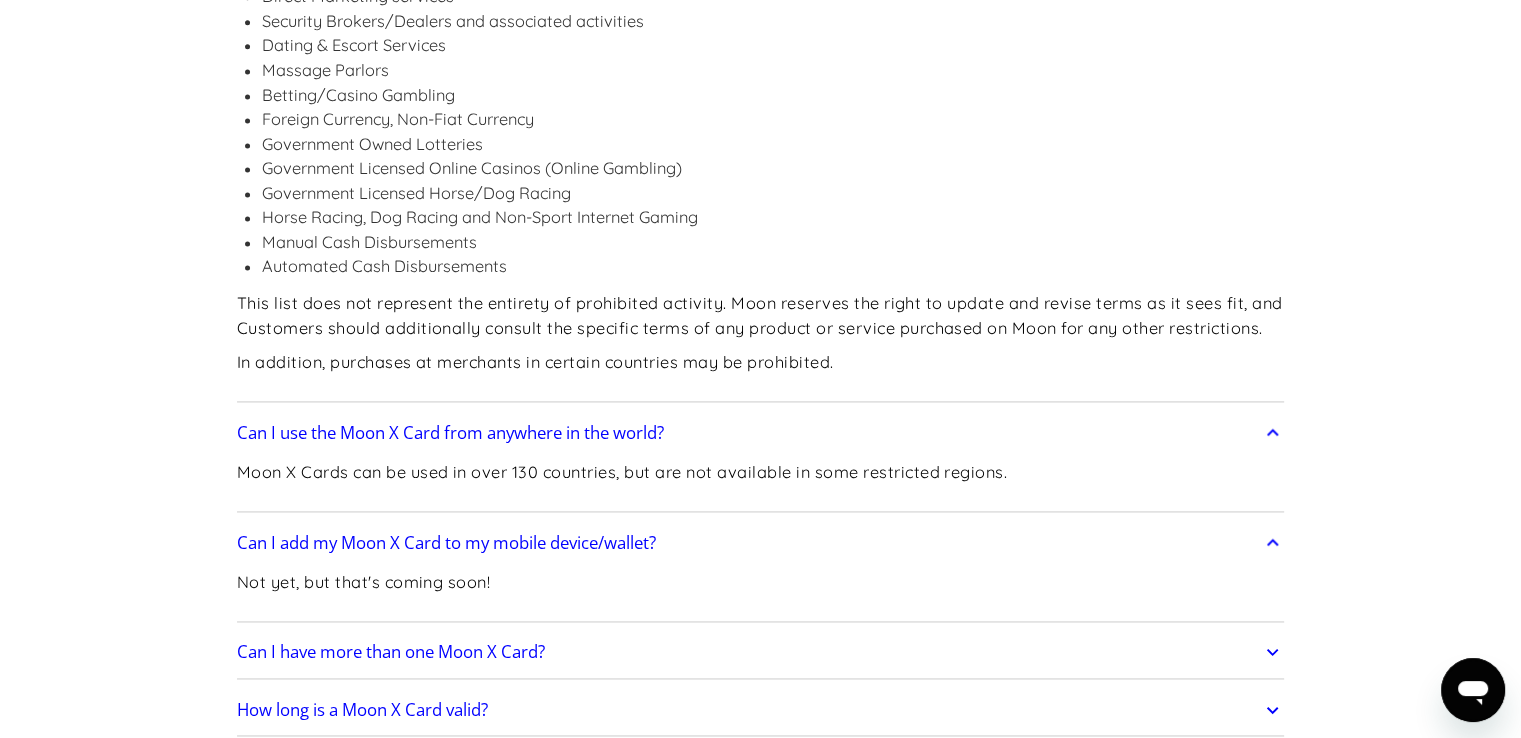 click on "Can I have more than one Moon X Card?" at bounding box center [761, 652] 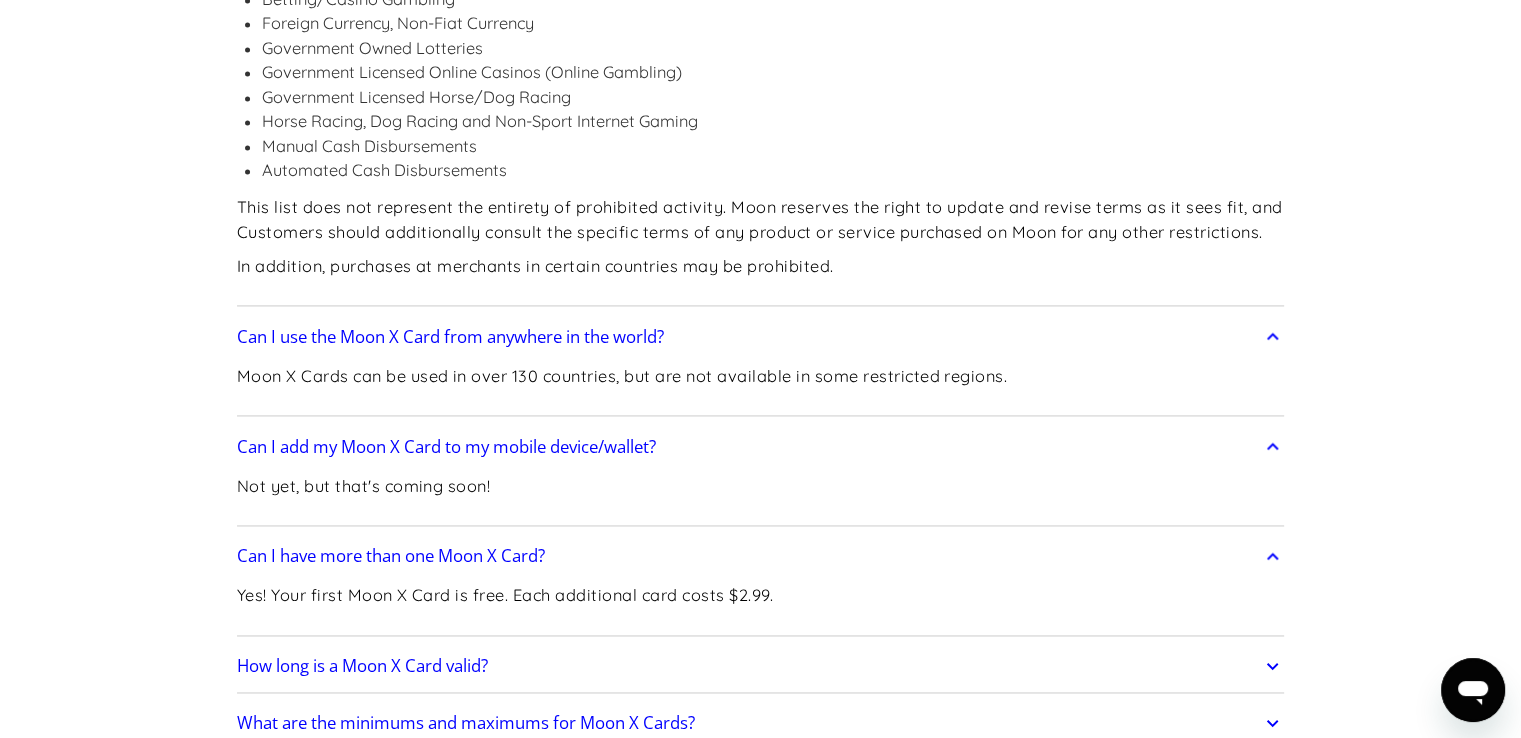 scroll, scrollTop: 2900, scrollLeft: 0, axis: vertical 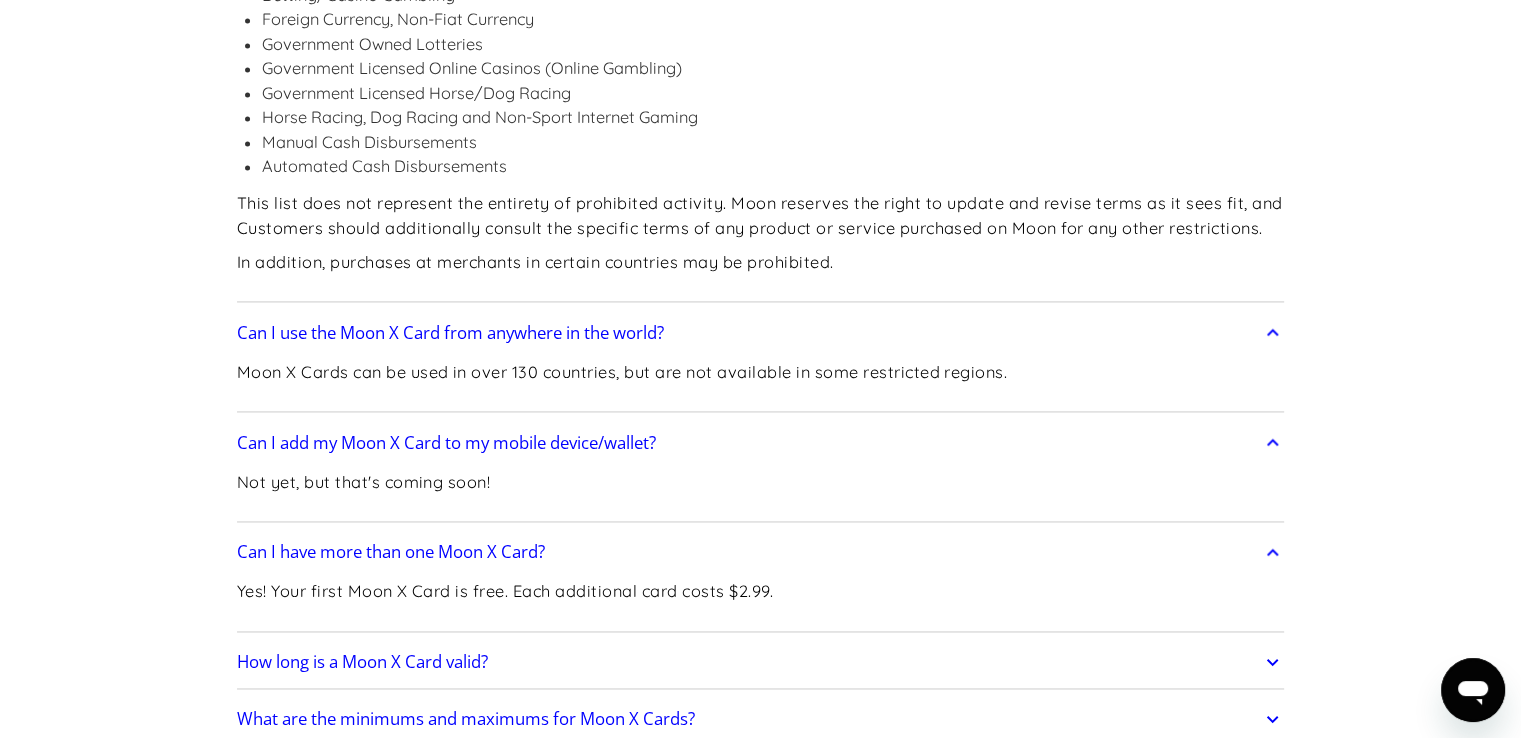 click on "How long is a Moon X Card valid?" at bounding box center [761, 662] 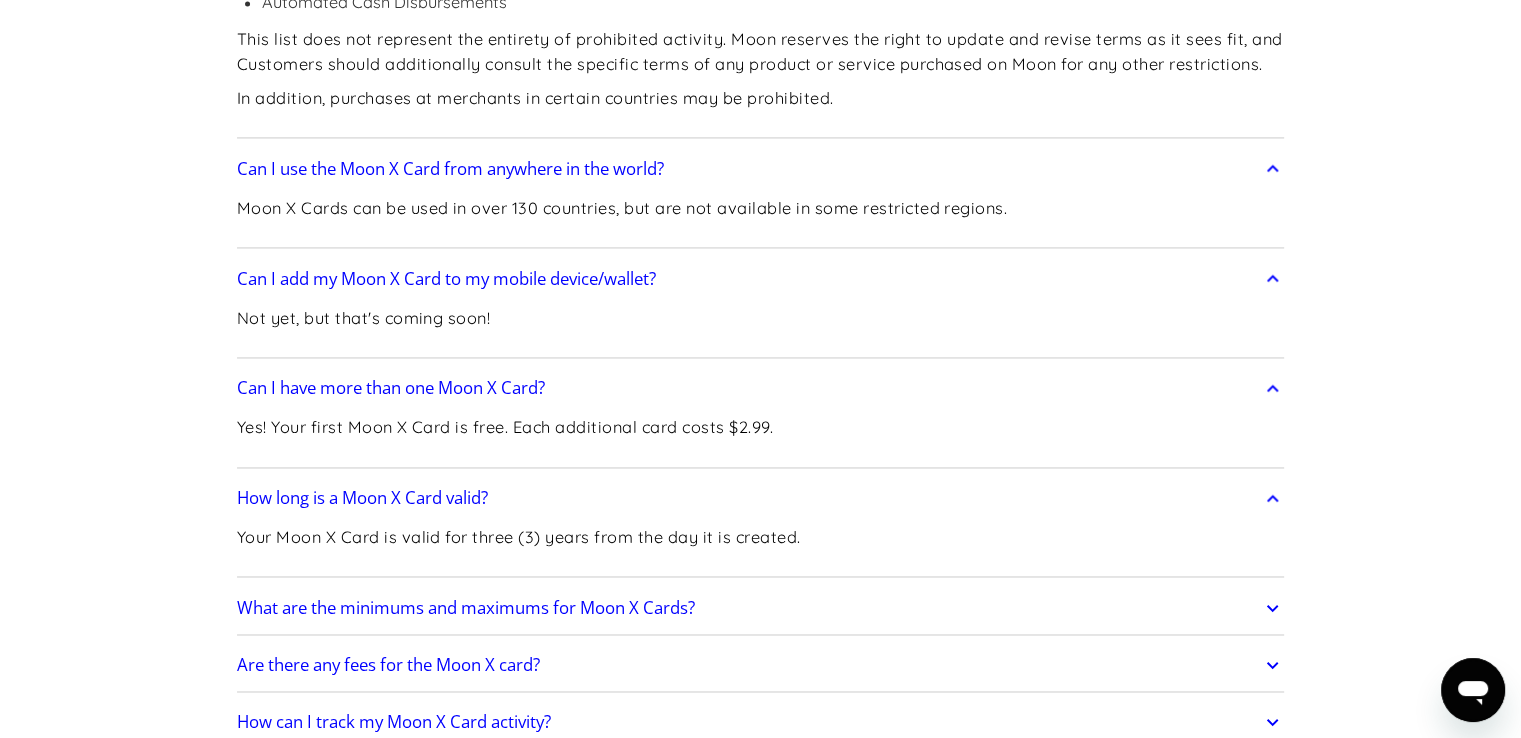 scroll, scrollTop: 3100, scrollLeft: 0, axis: vertical 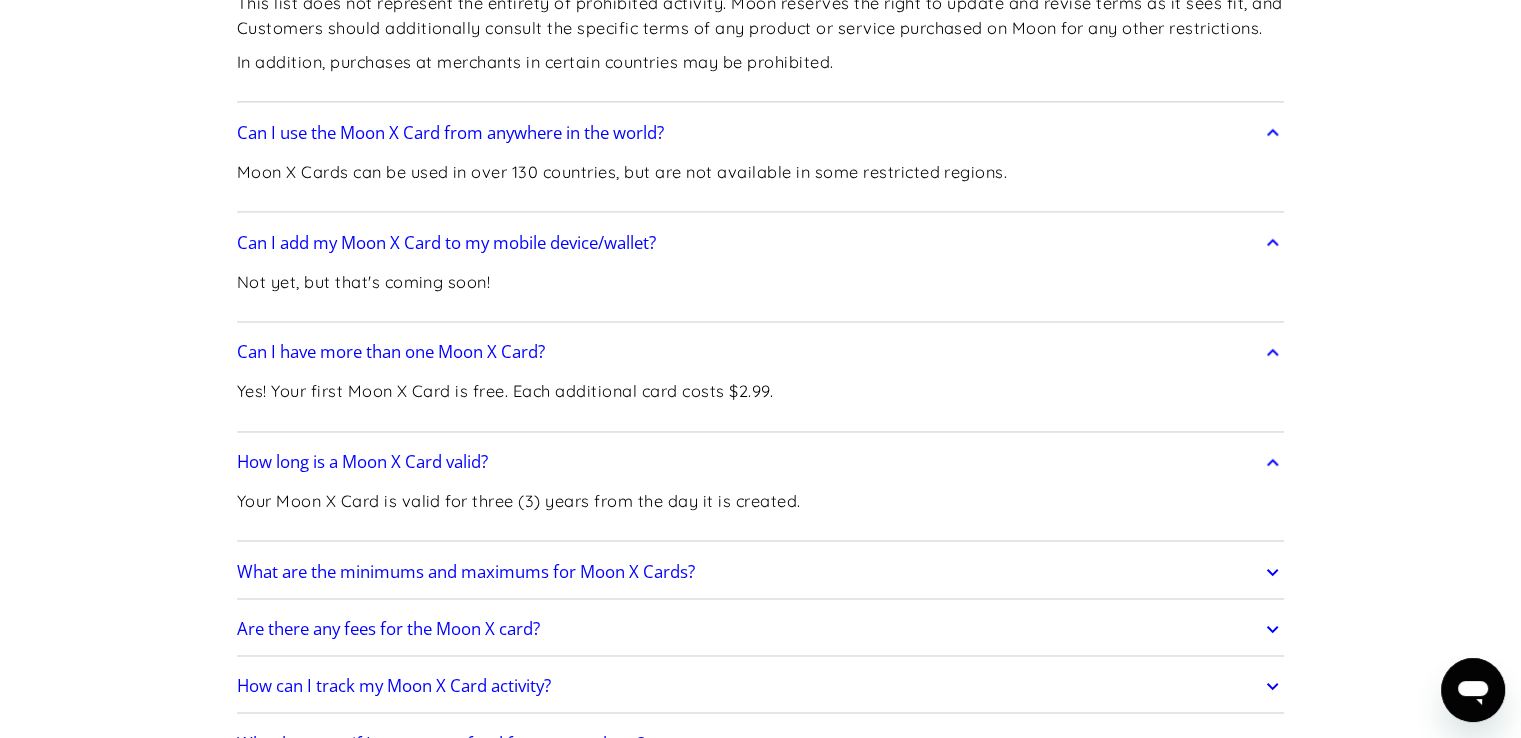 click on "What are the minimums and maximums for Moon X Cards?" at bounding box center [761, 572] 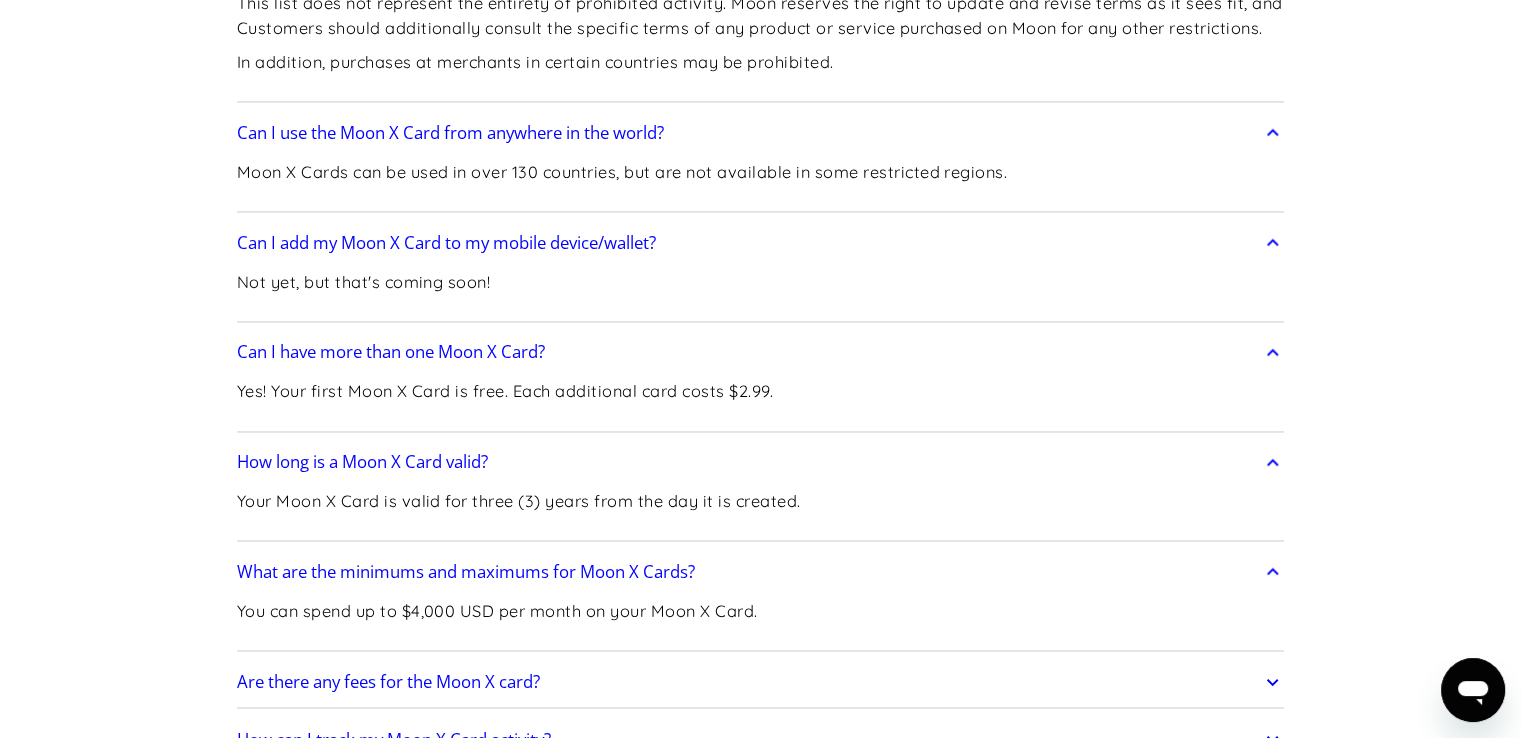 click on "Are there any fees for the Moon X card? The Moon X Card is spendable in over 130 countries and we do not charge any FX fees or foreign transaction fees. There is a 1% fee on all purchases you make with the Moon X Card, with a minimum of $1.00 fee per transaction." at bounding box center (761, 682) 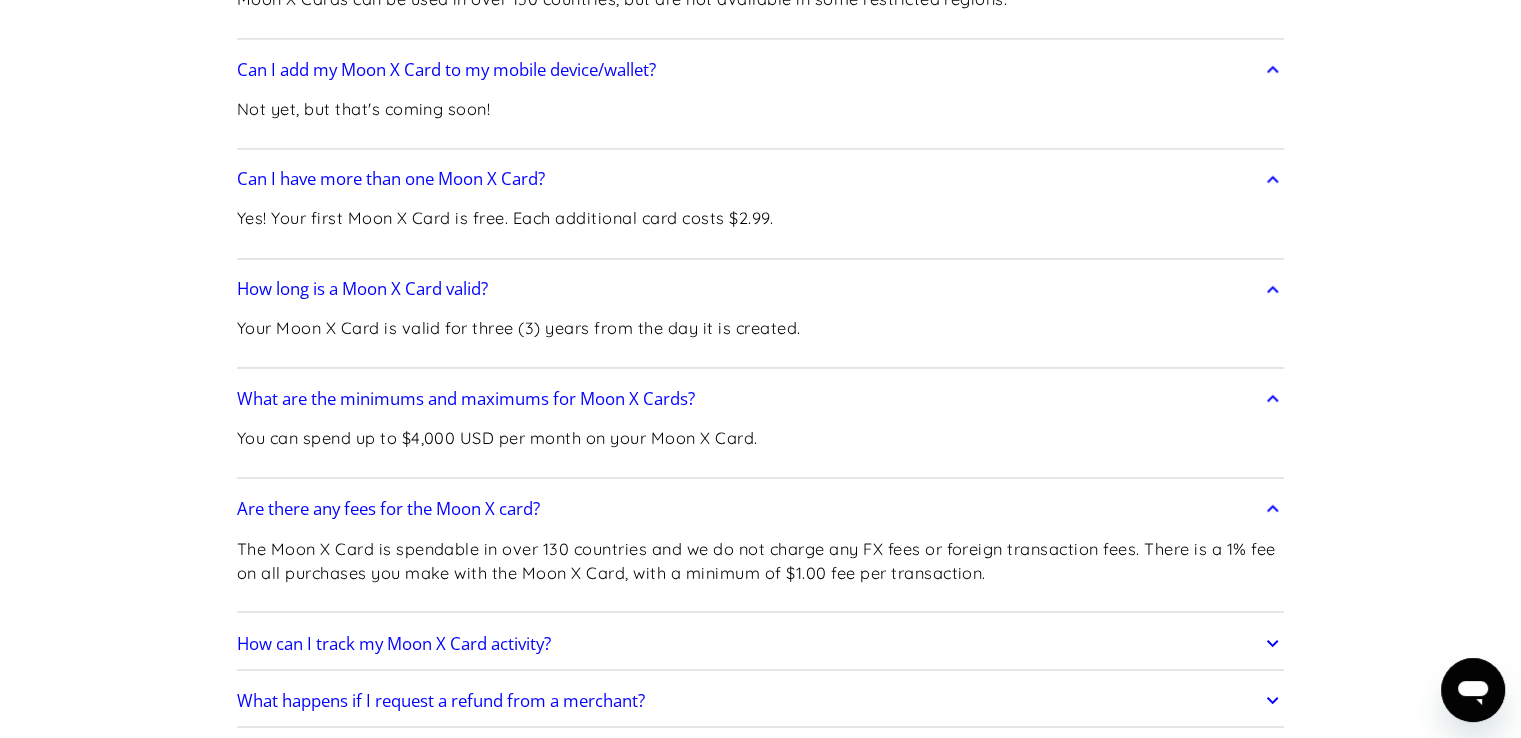 scroll, scrollTop: 3300, scrollLeft: 0, axis: vertical 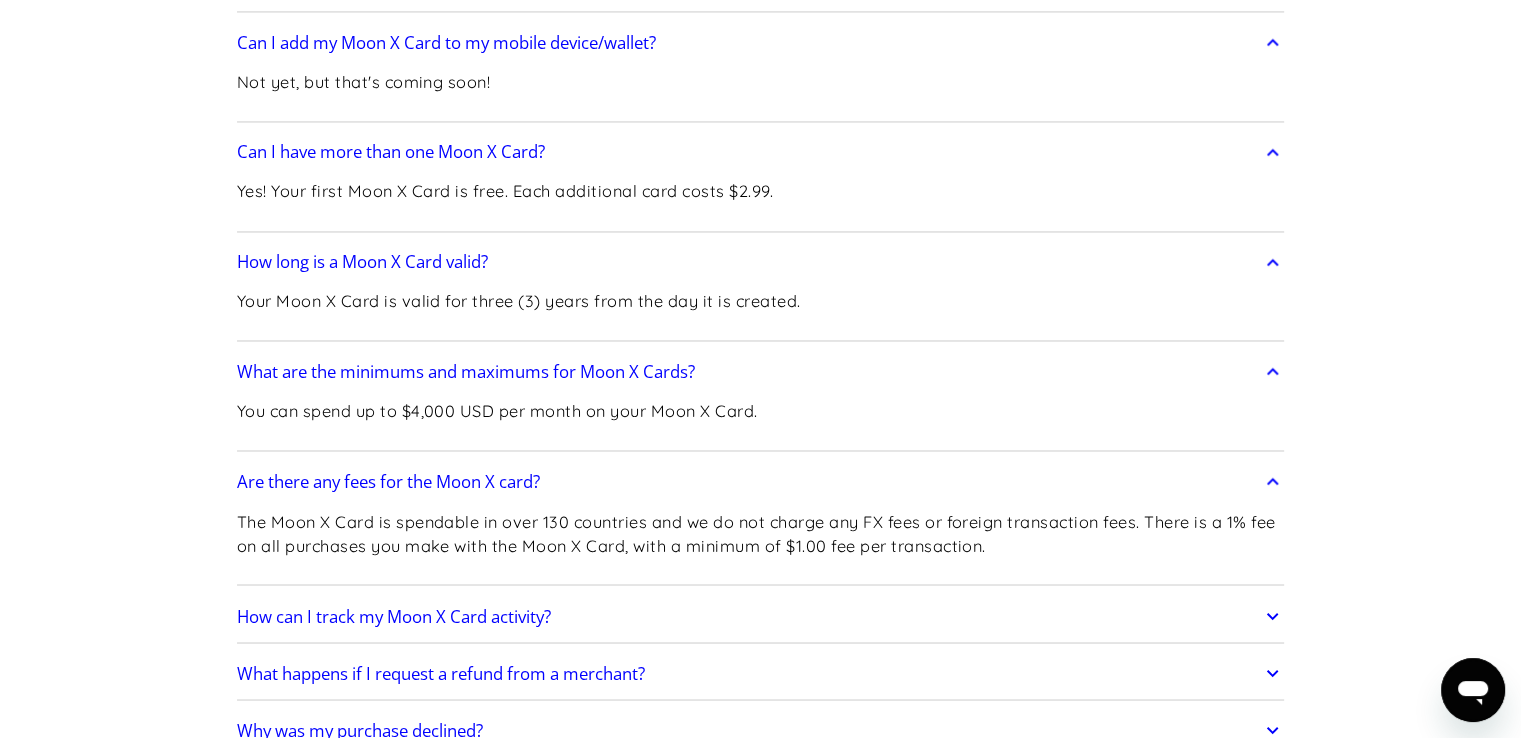 click on "What happens if I request a refund from a merchant?" at bounding box center [761, 673] 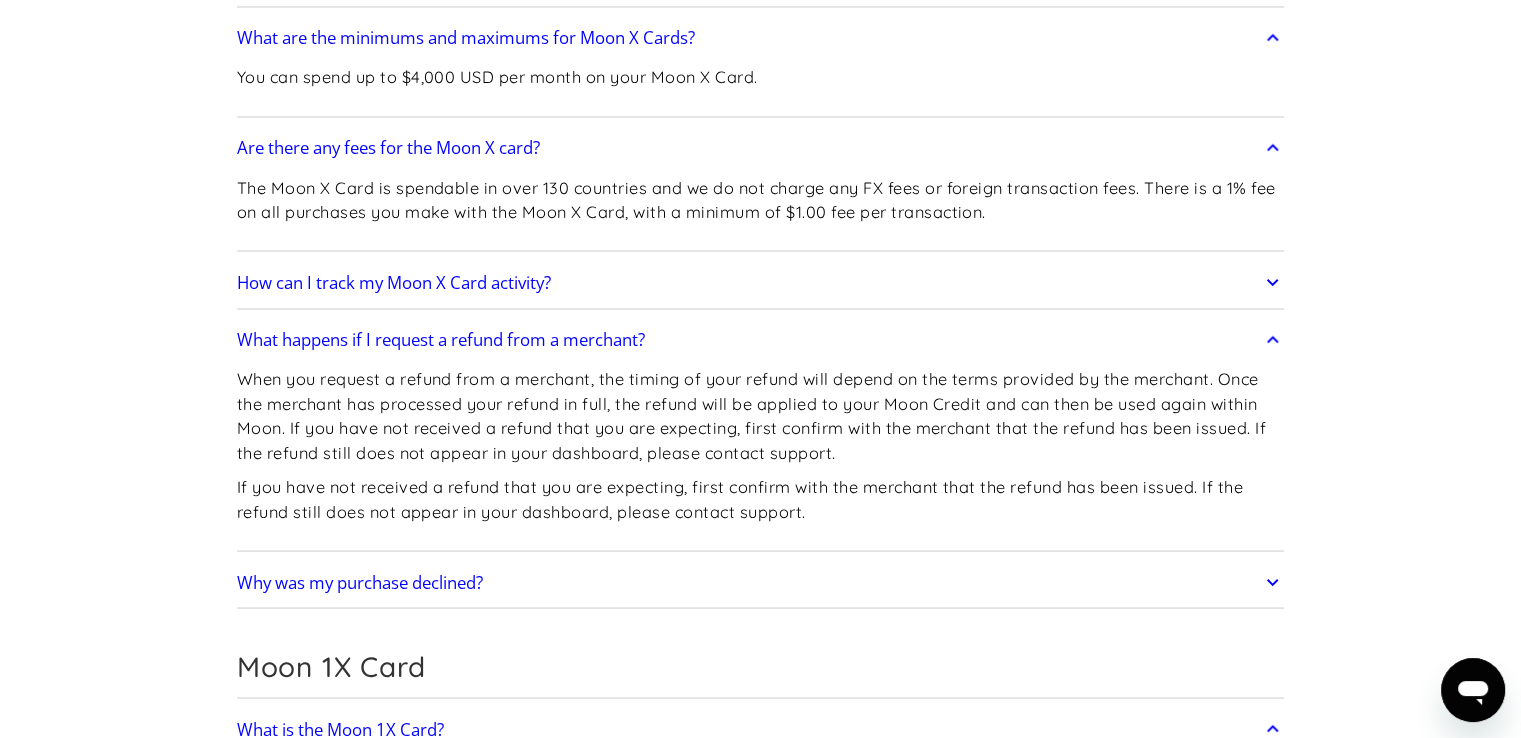 scroll, scrollTop: 3700, scrollLeft: 0, axis: vertical 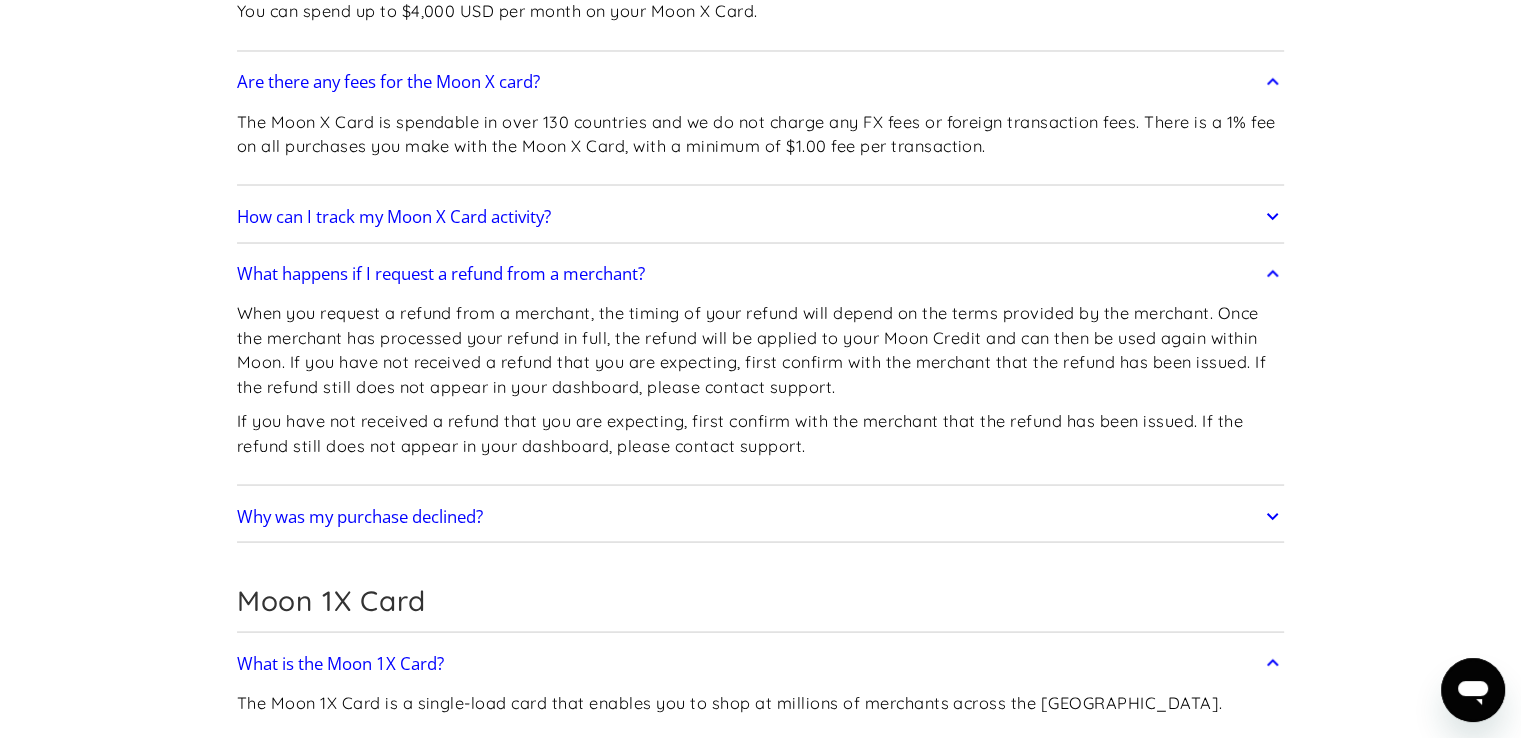 click on "Why was my purchase declined?" at bounding box center [761, 516] 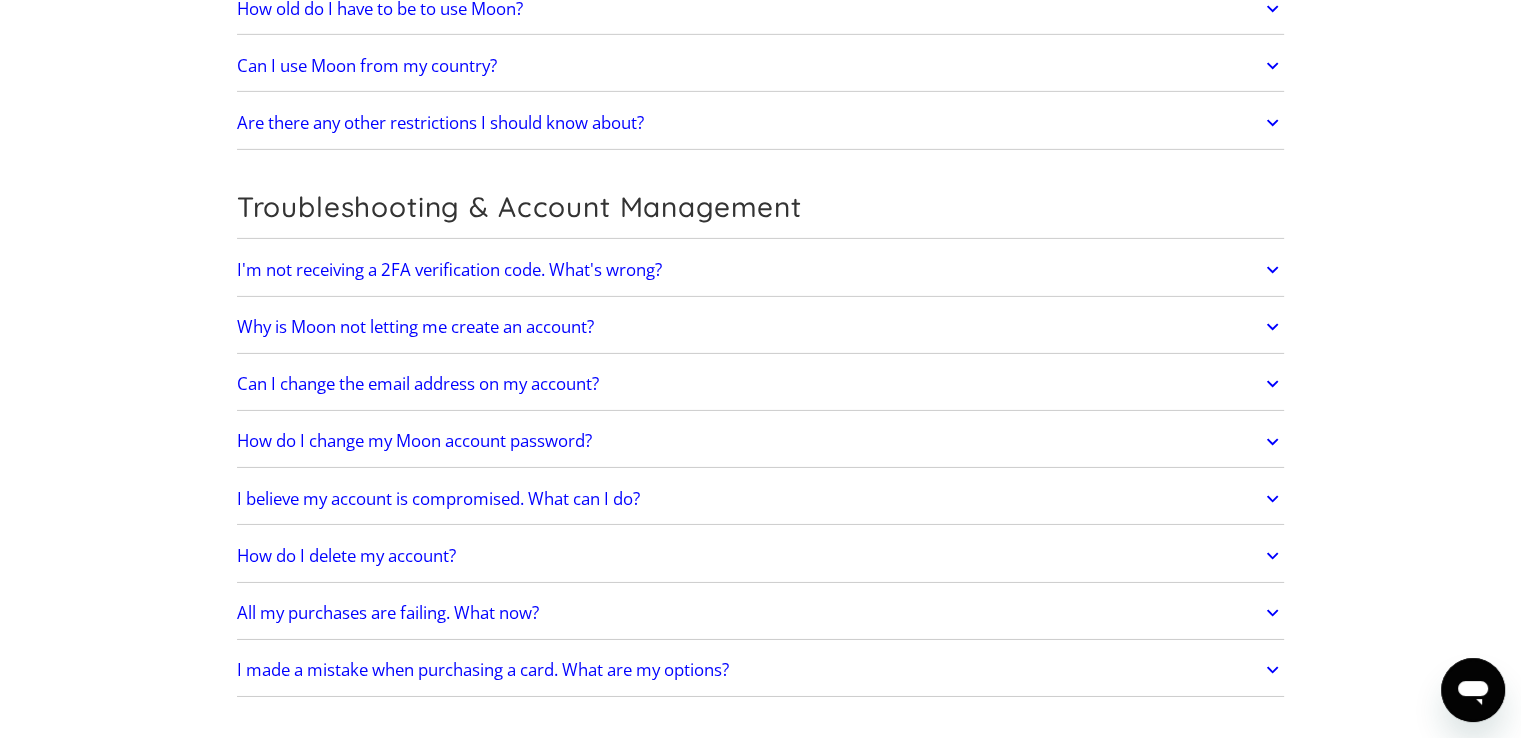 scroll, scrollTop: 6548, scrollLeft: 0, axis: vertical 